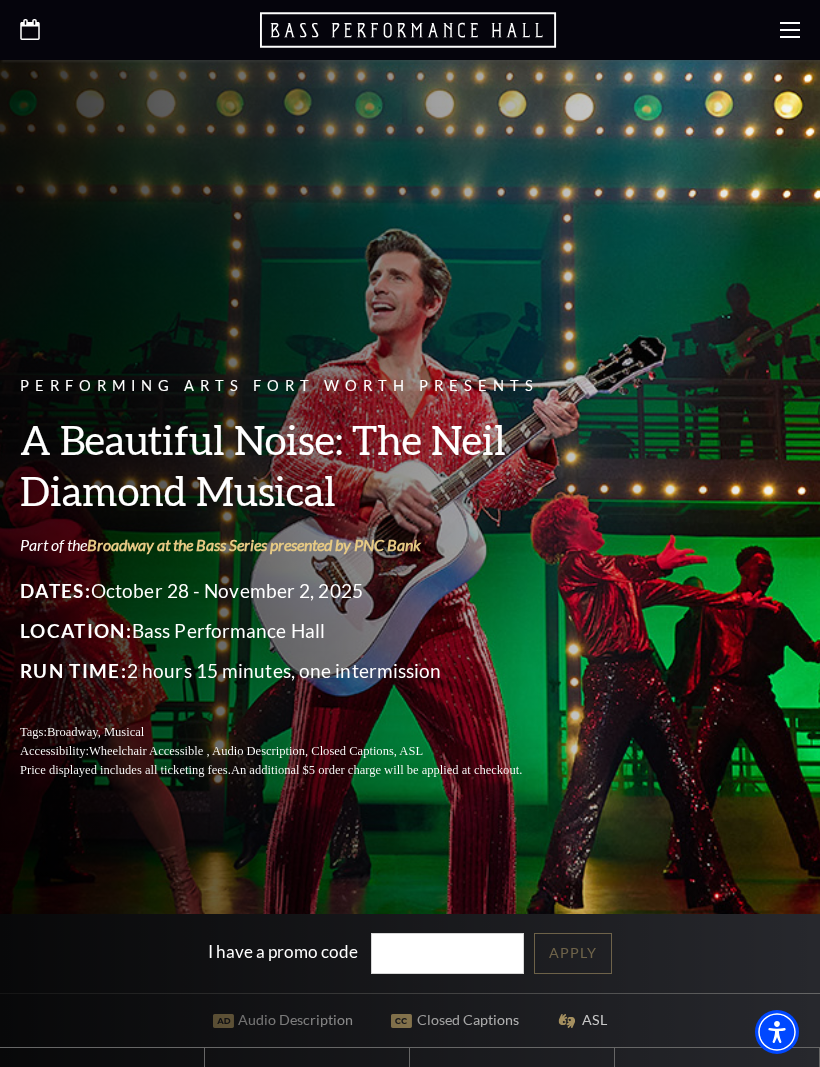scroll, scrollTop: 0, scrollLeft: 0, axis: both 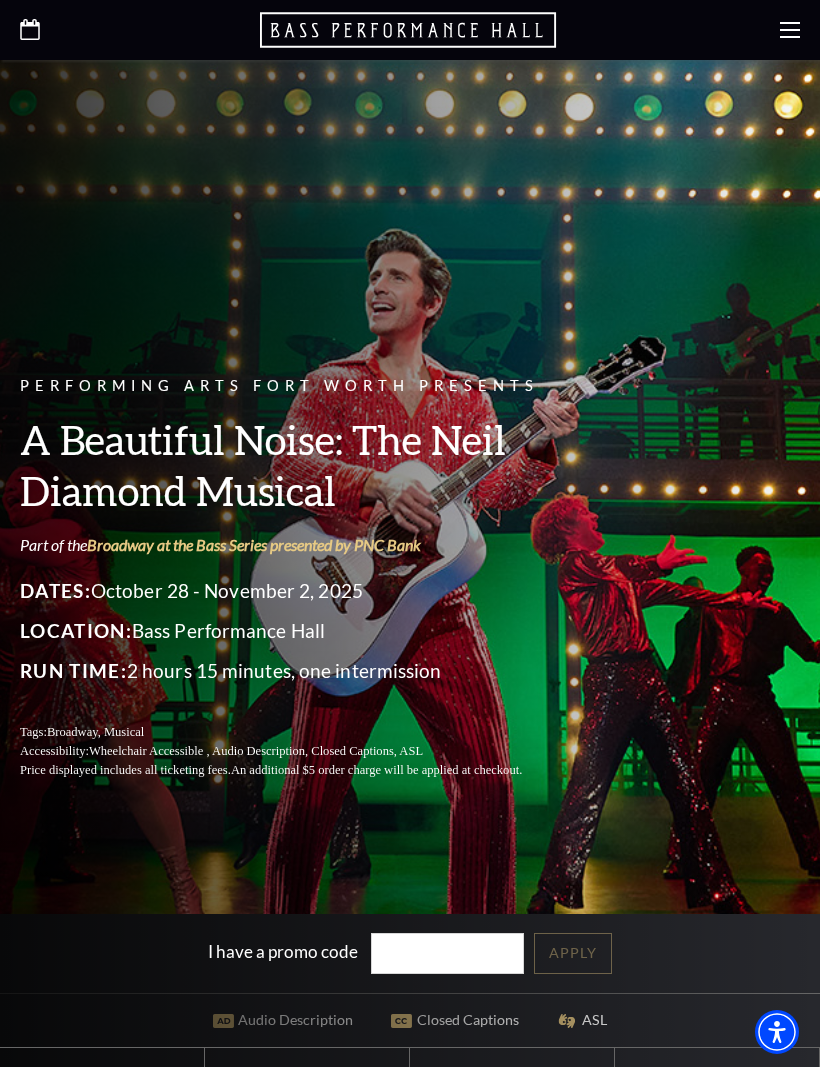 click 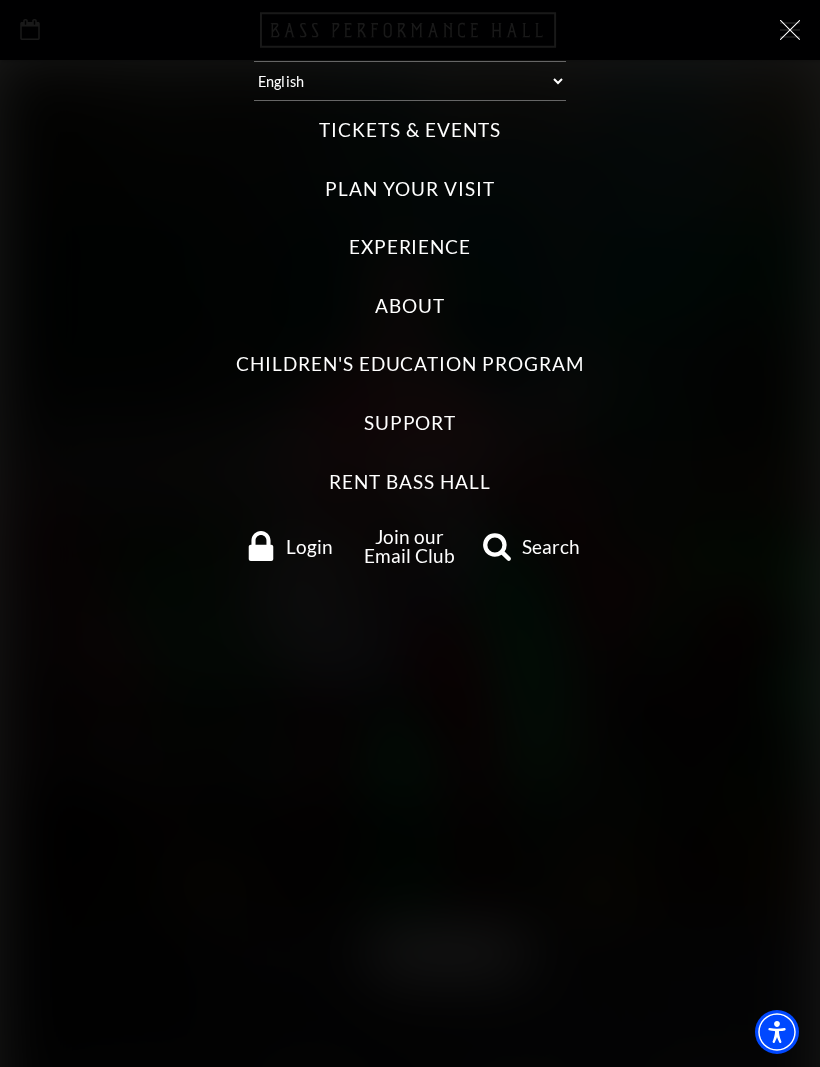 click on "Tickets & Events" at bounding box center (409, 130) 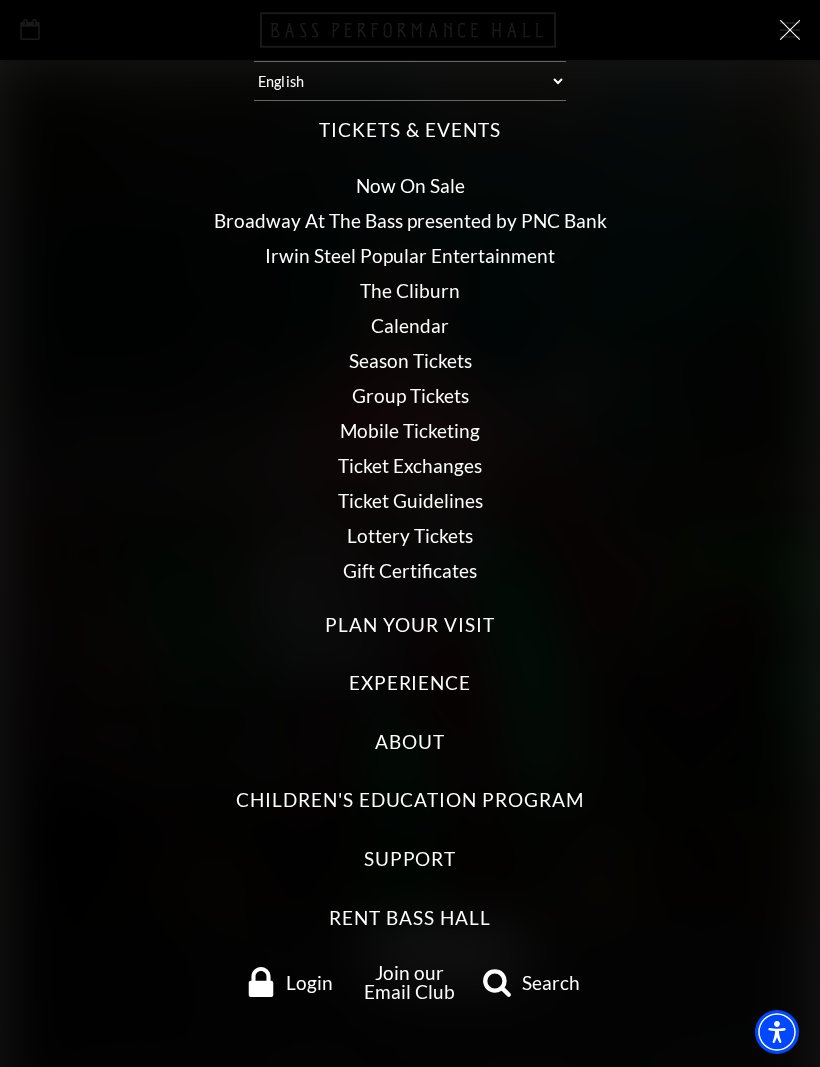 click on "Broadway At The Bass presented by PNC Bank" at bounding box center (410, 220) 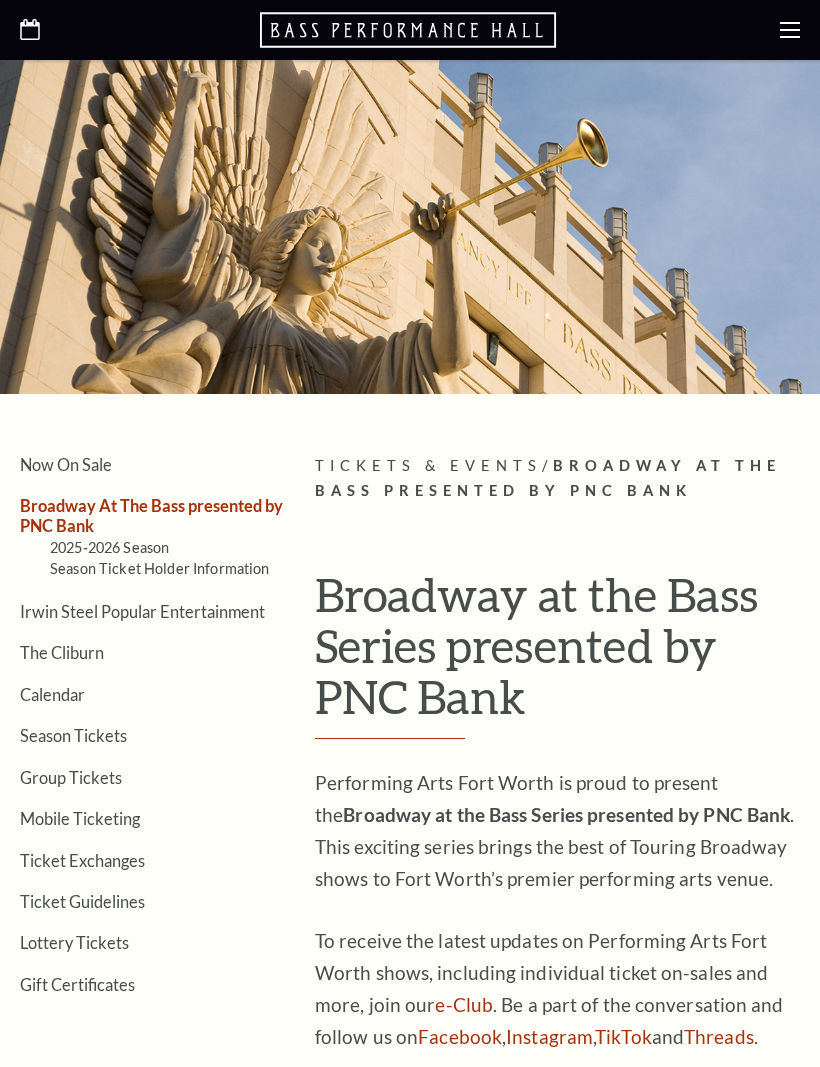 scroll, scrollTop: 0, scrollLeft: 0, axis: both 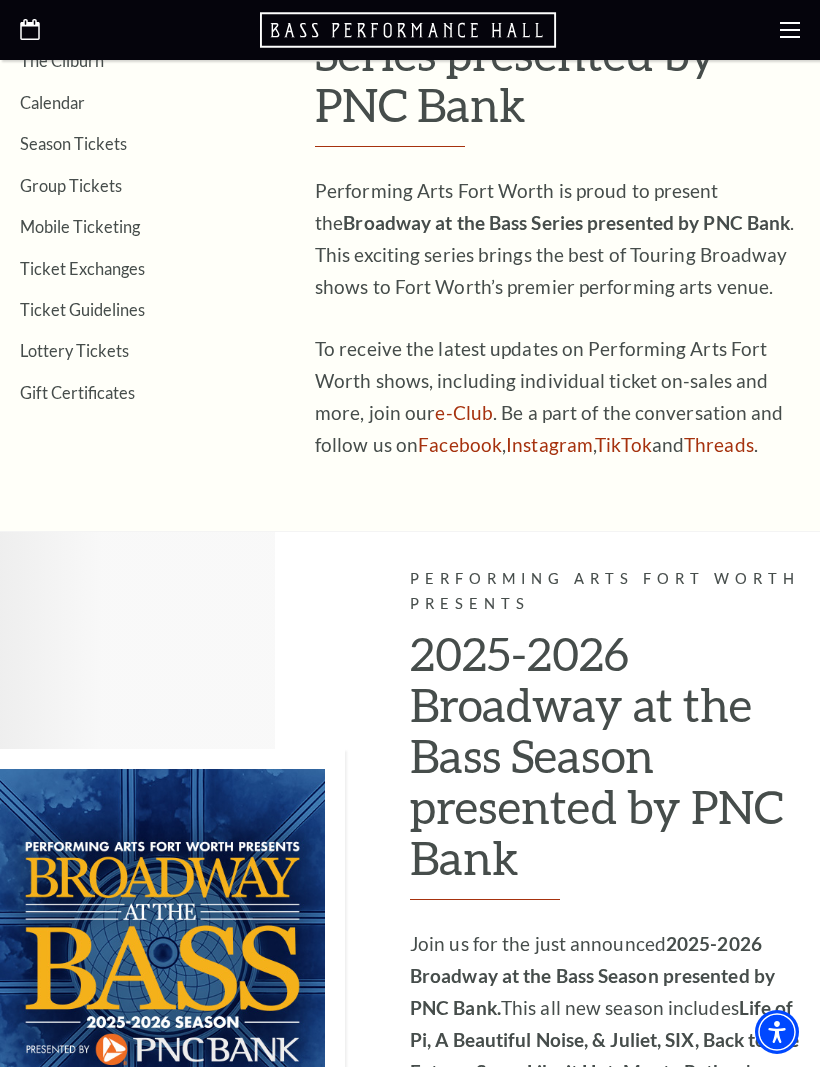 click 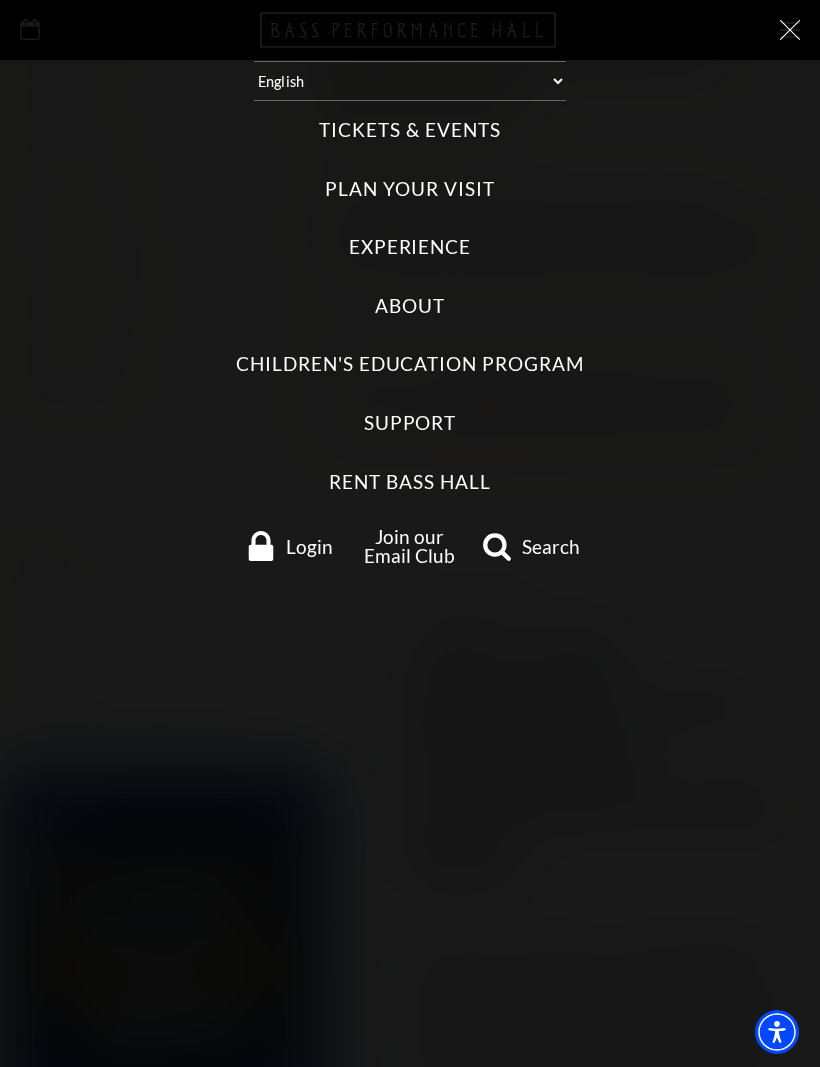 click on "Tickets & Events" at bounding box center (409, 130) 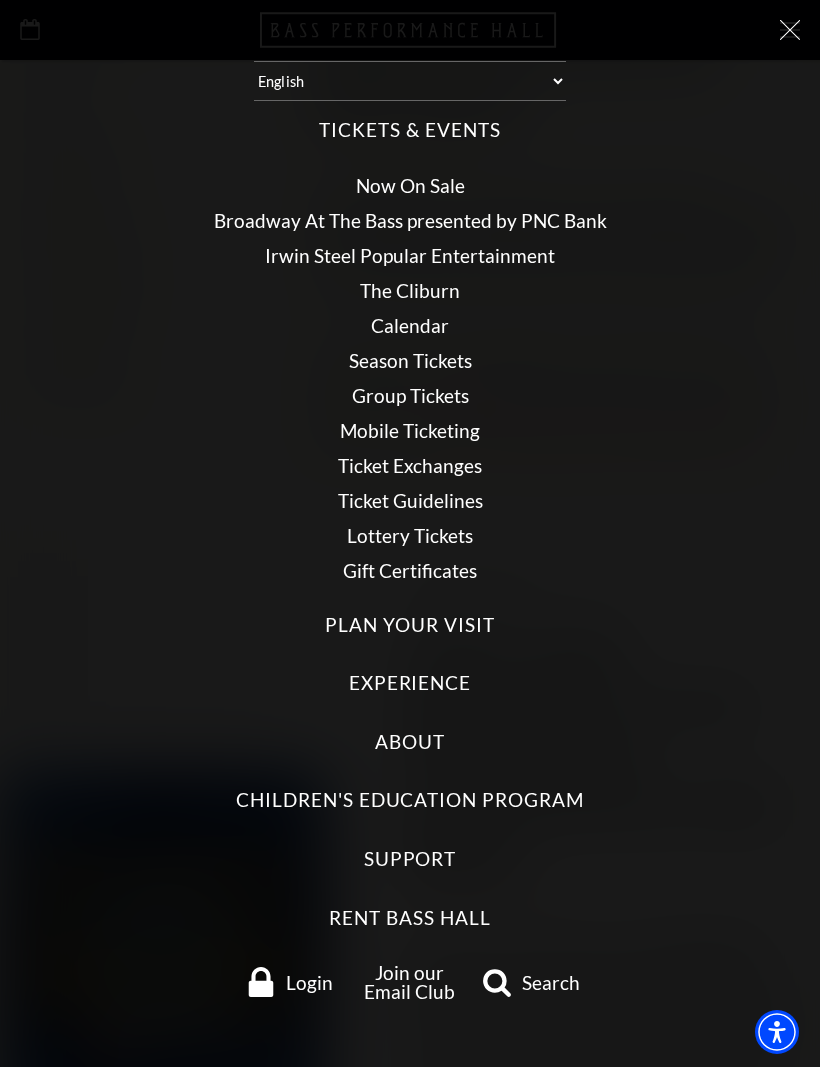 click on "Now On Sale" at bounding box center [410, 185] 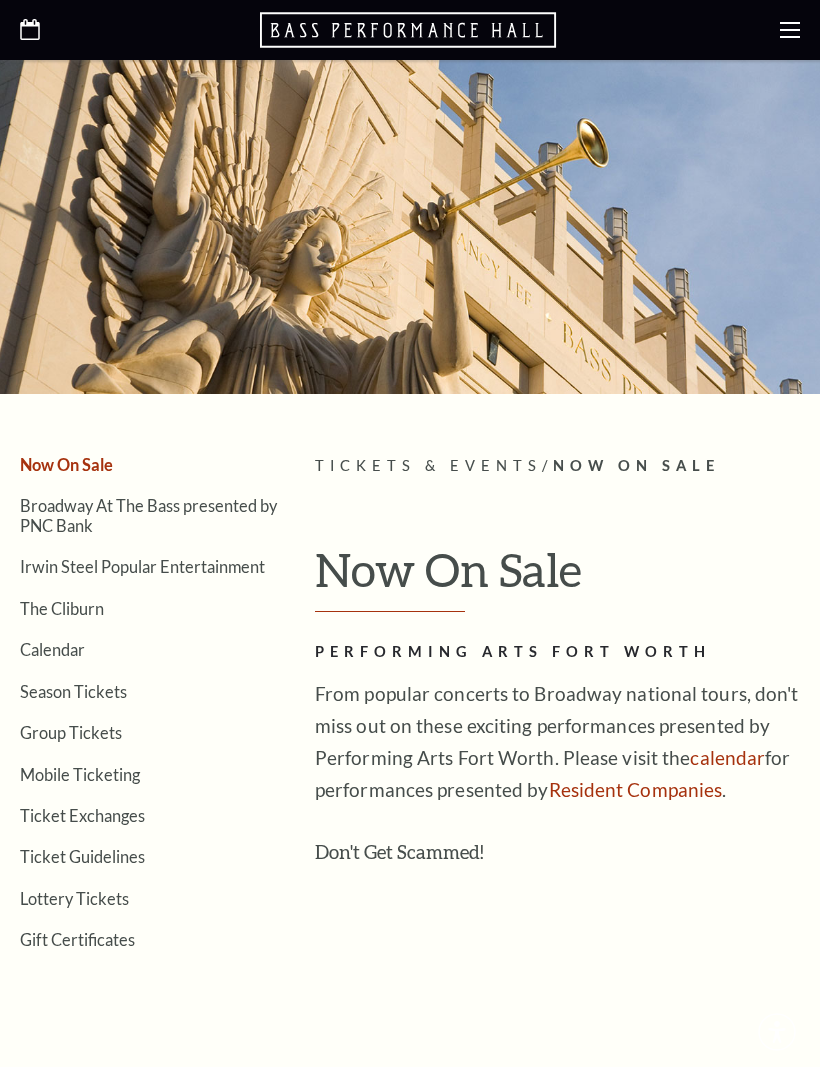 scroll, scrollTop: 0, scrollLeft: 0, axis: both 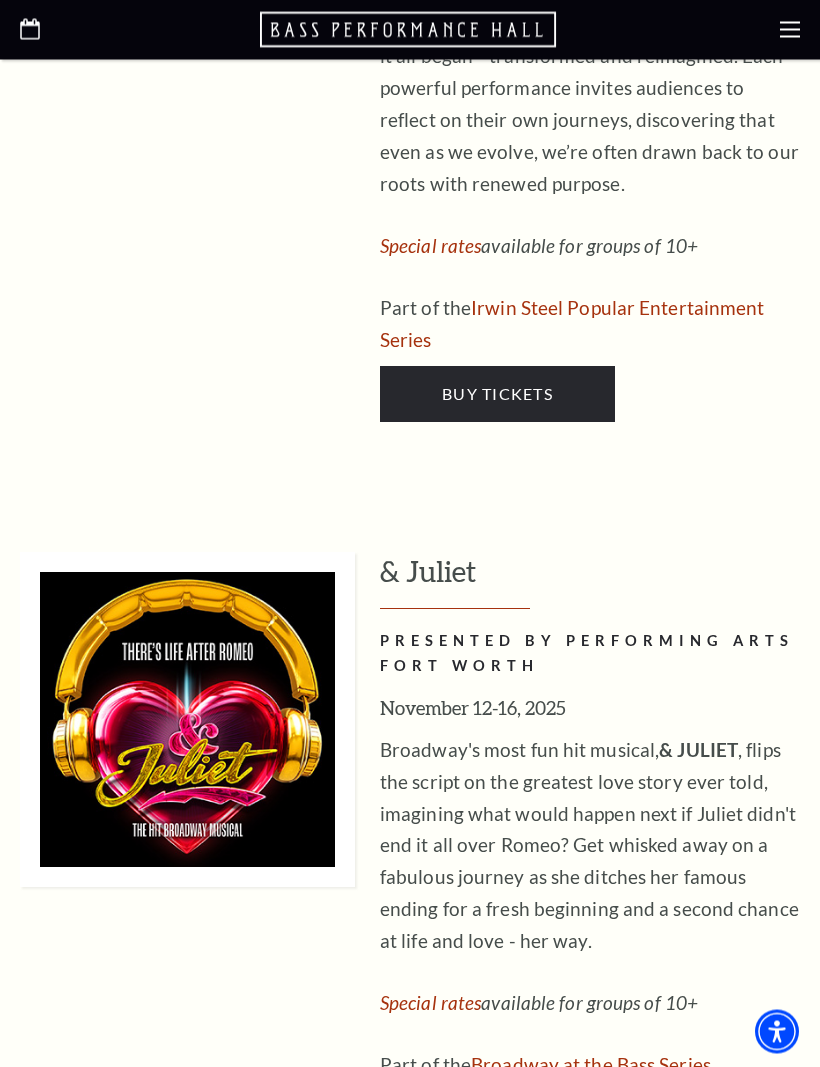 click on "Buy Tickets" at bounding box center [497, 1151] 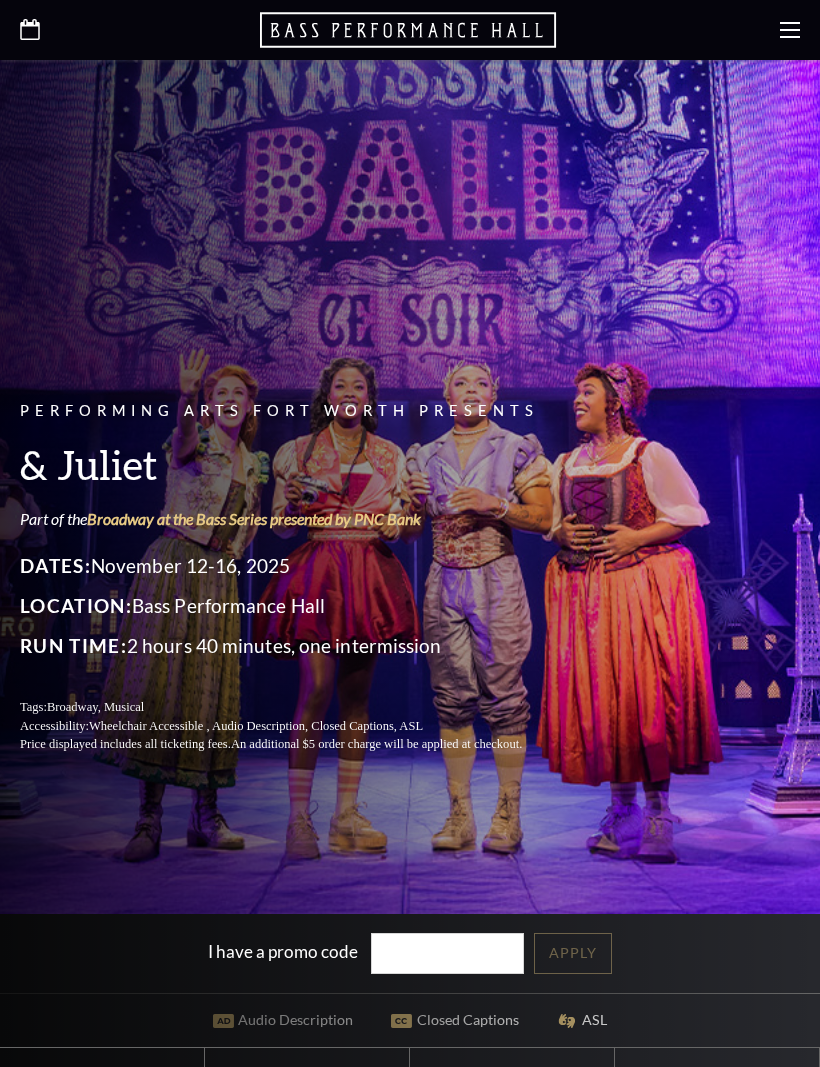 scroll, scrollTop: 0, scrollLeft: 0, axis: both 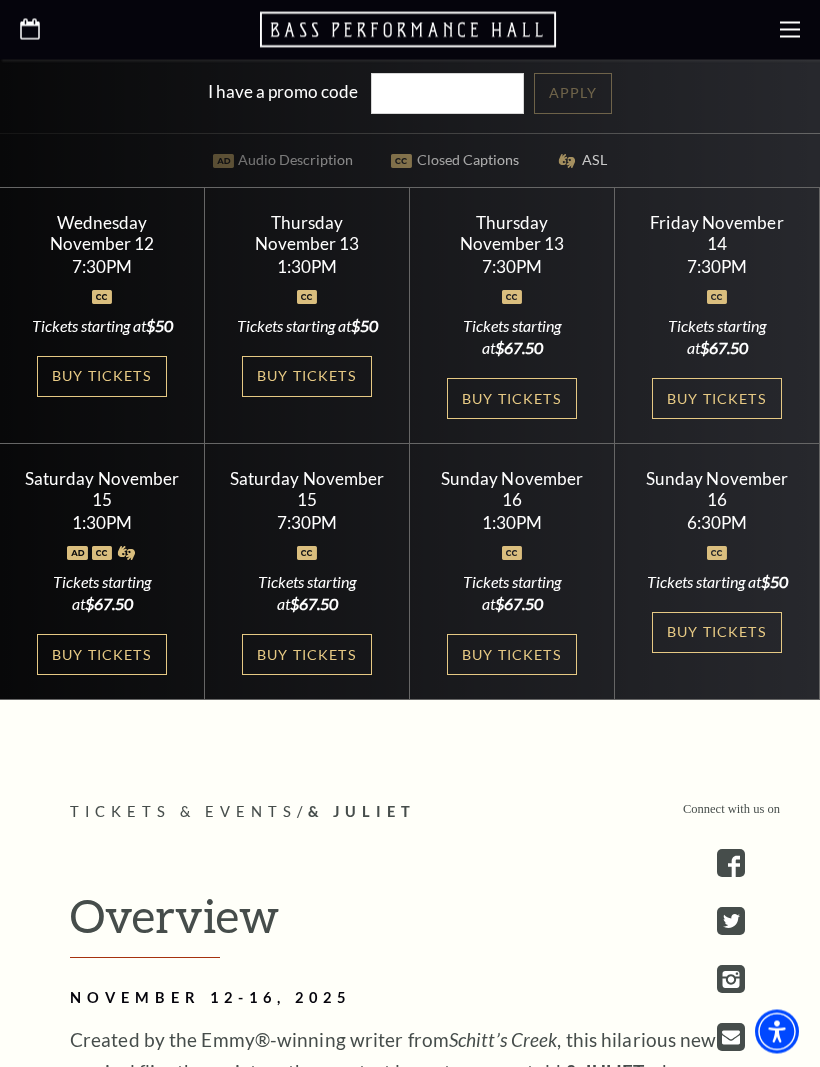 click on "Buy Tickets" at bounding box center [512, 655] 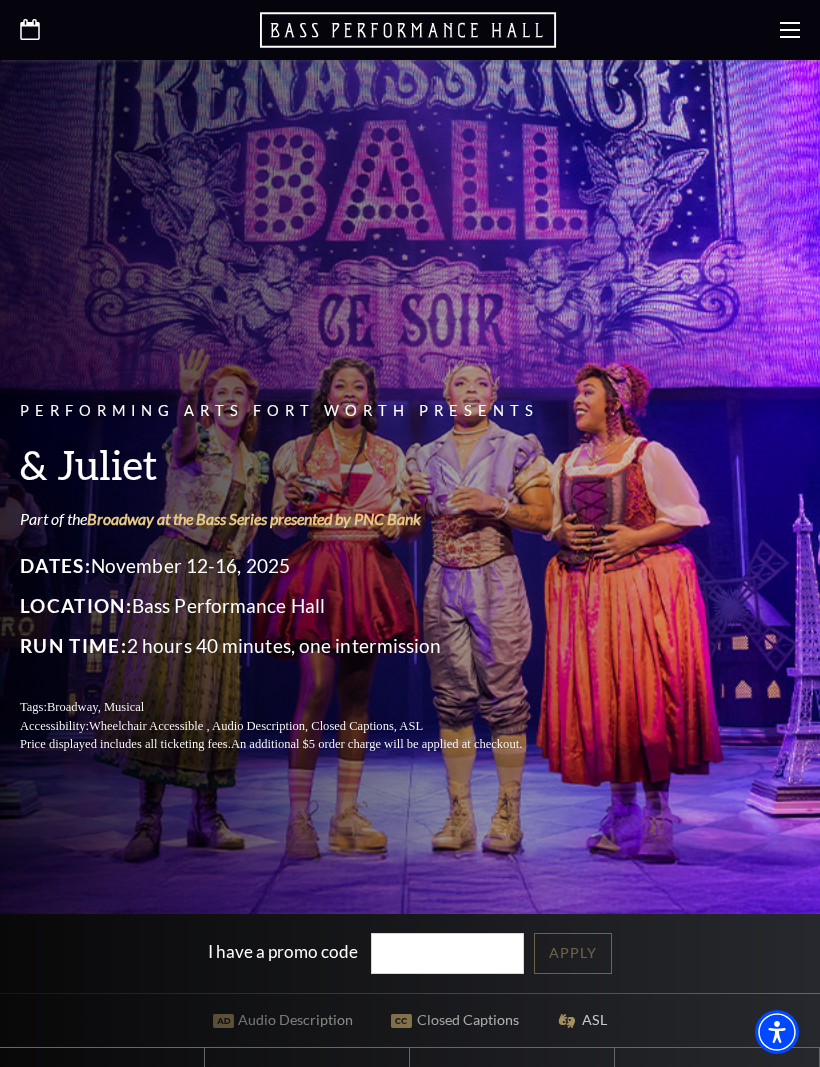 scroll, scrollTop: 927, scrollLeft: 0, axis: vertical 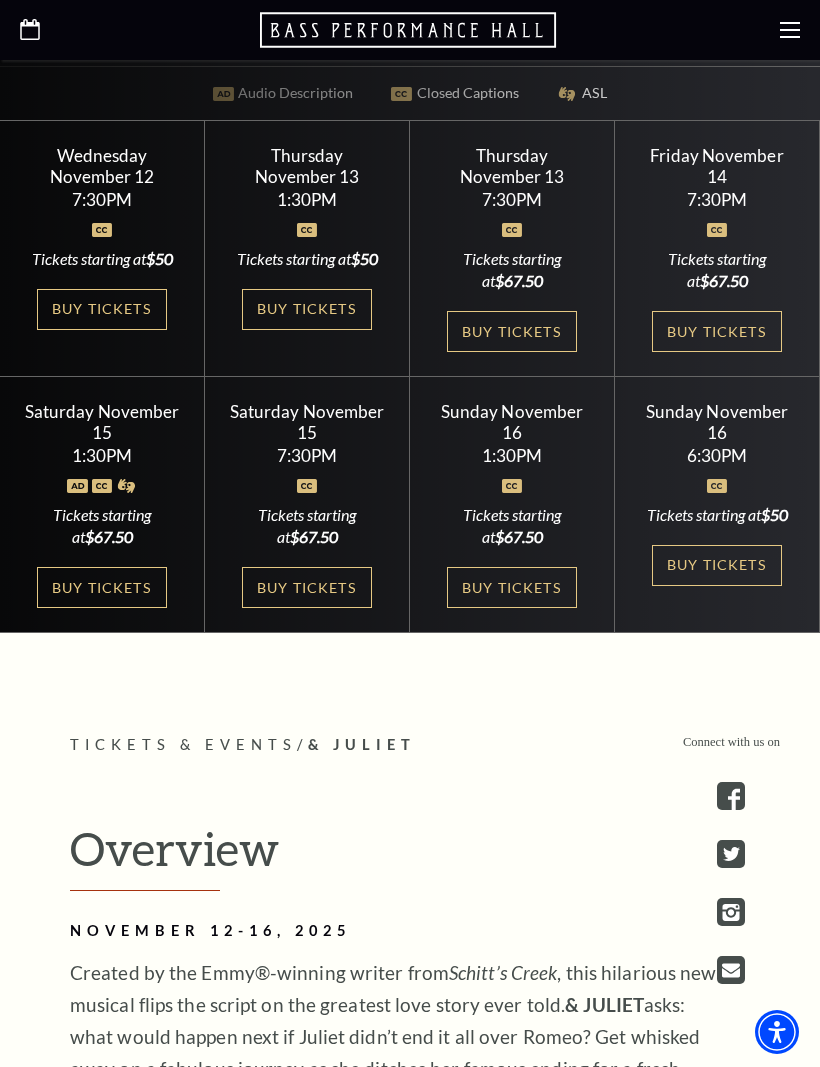 click on "Buy Tickets" at bounding box center (717, 565) 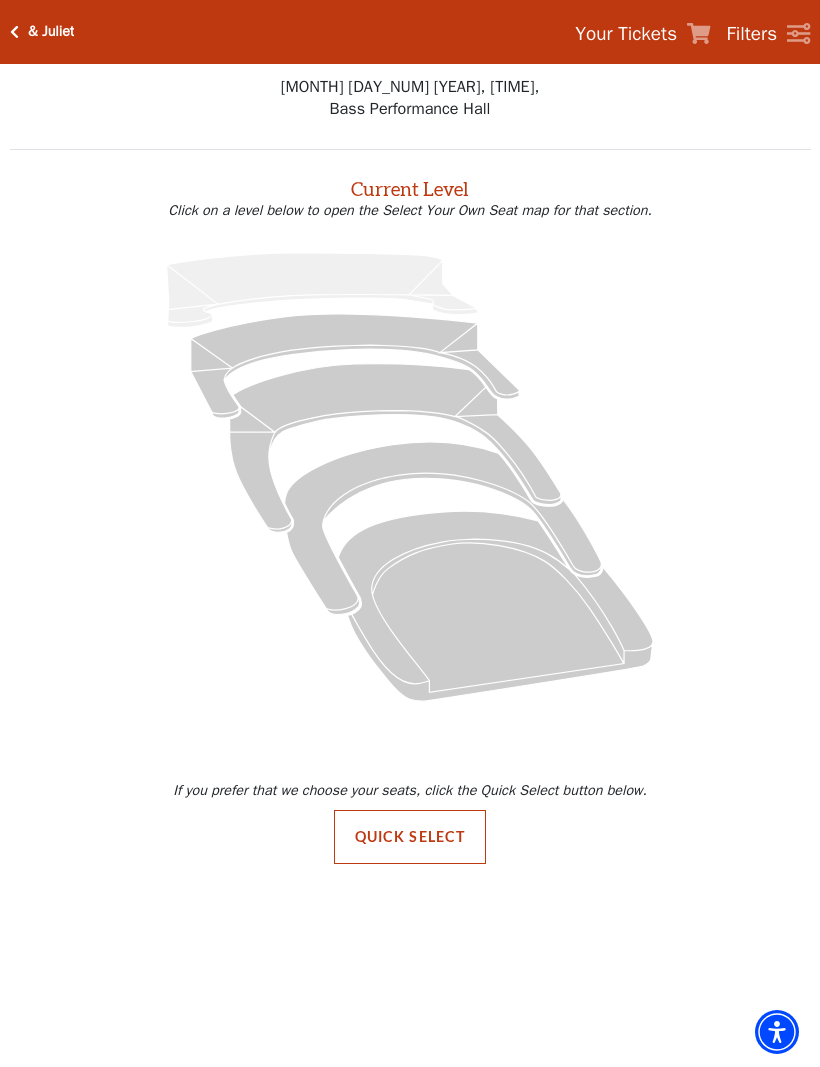 scroll, scrollTop: 0, scrollLeft: 0, axis: both 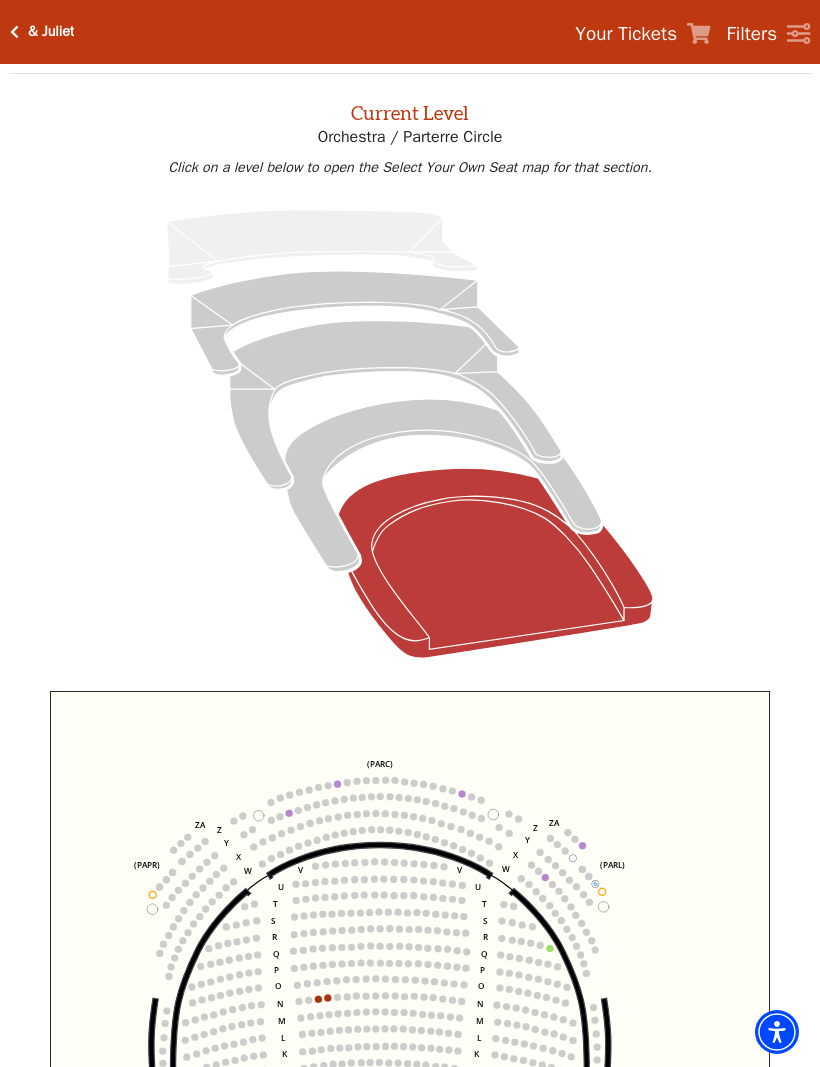 click 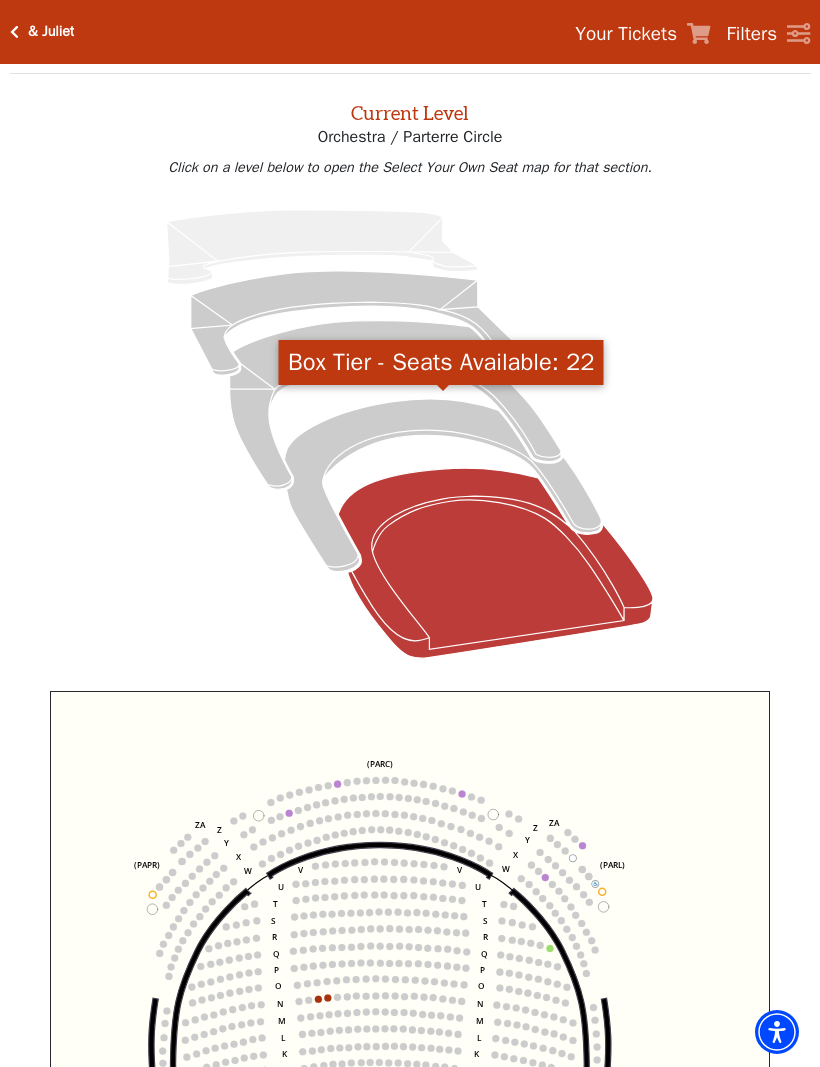 click 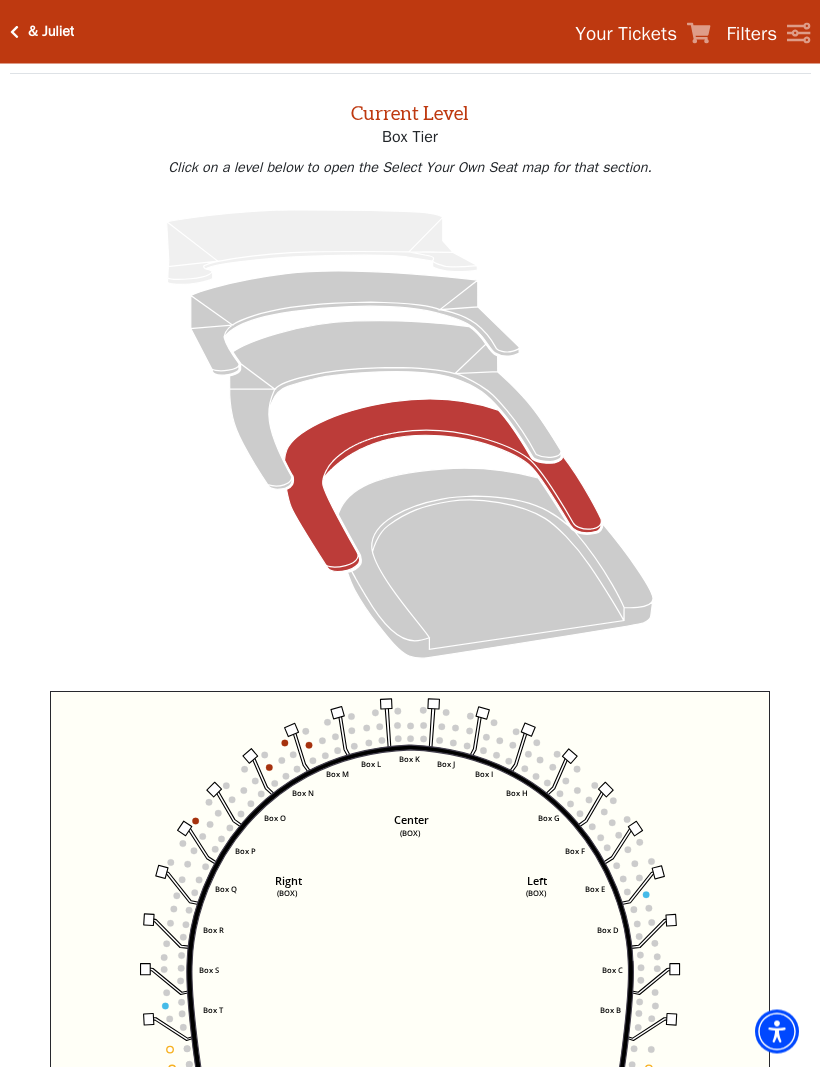 scroll, scrollTop: 76, scrollLeft: 0, axis: vertical 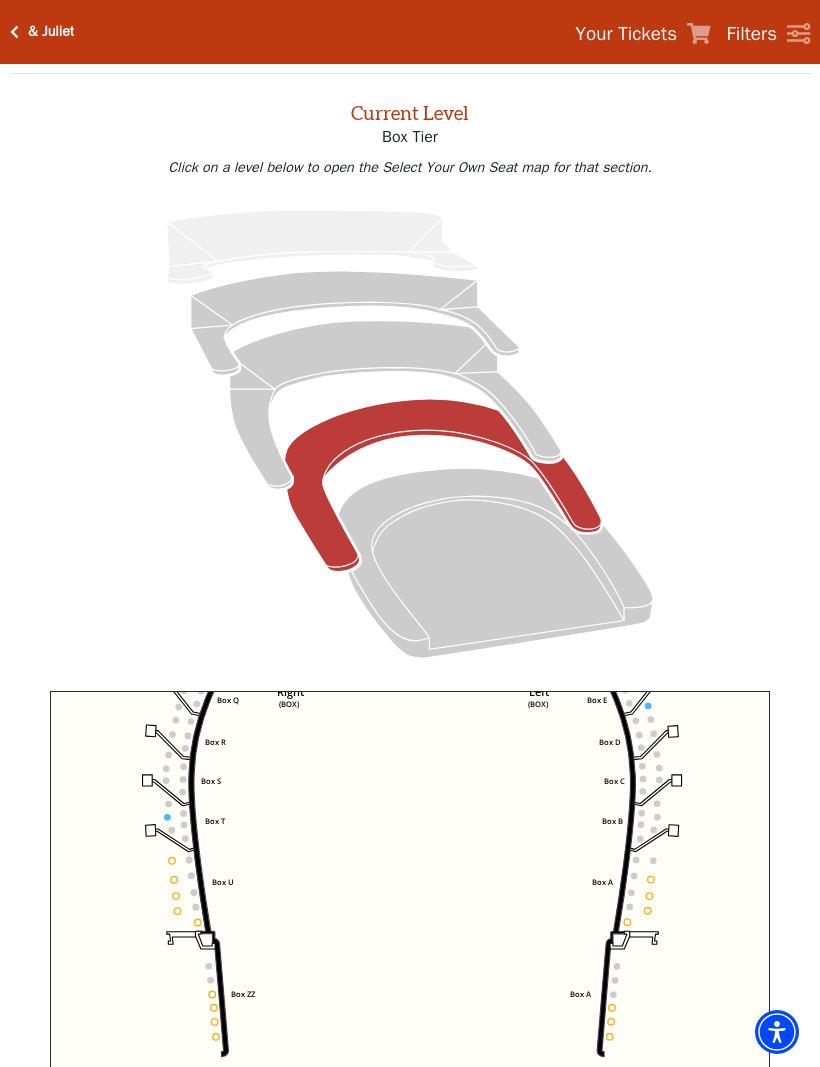 click on "Left   (BOX)   Right   (BOX)   Center   (BOX)   Box ZZ   Box U   Box T   Box S   Box R   Box Q   Box P   Box O   Box N   Box M   Box L   Box A   Box A   Box B   Box C   Box D   Box E   Box F   Box G   Box H   Box I   Box J   Box K" 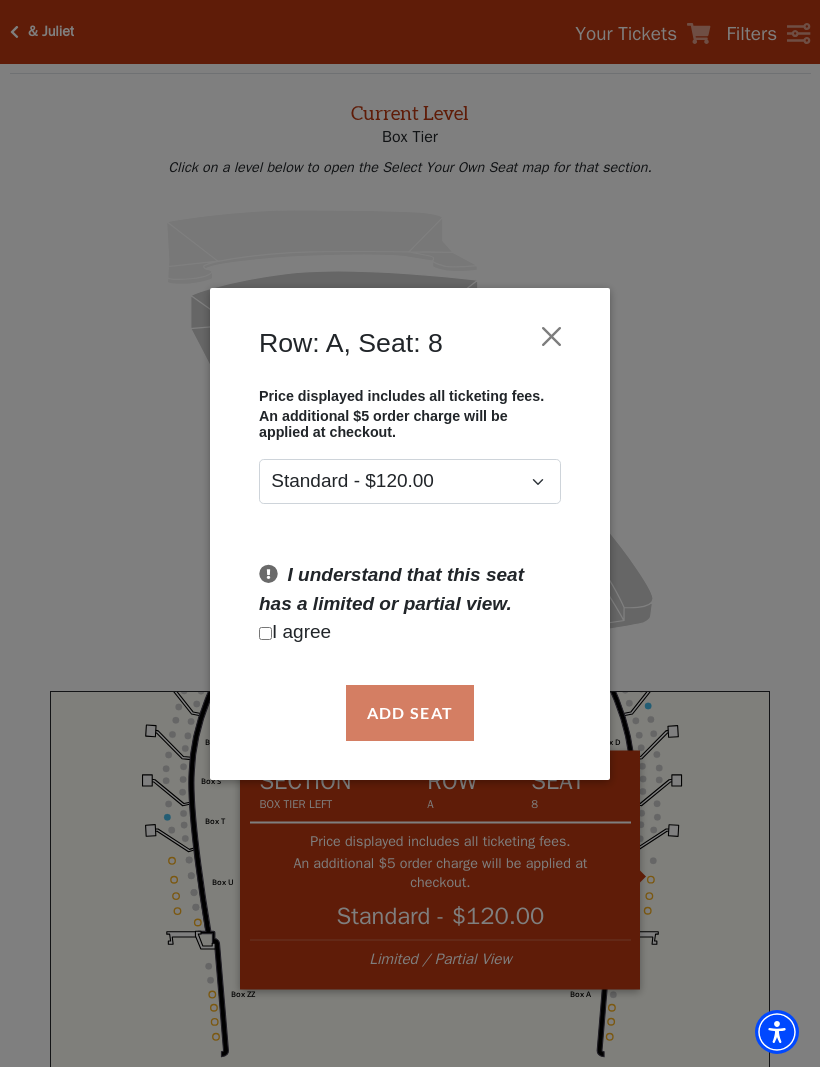 click on "Row: A, Seat: 8
Price displayed includes all ticketing fees.
An additional $5 order charge will be applied at checkout.
Standard - $120.00    I understand that this seat has a limited or partial view.    I agree
Add Seat" at bounding box center [410, 533] 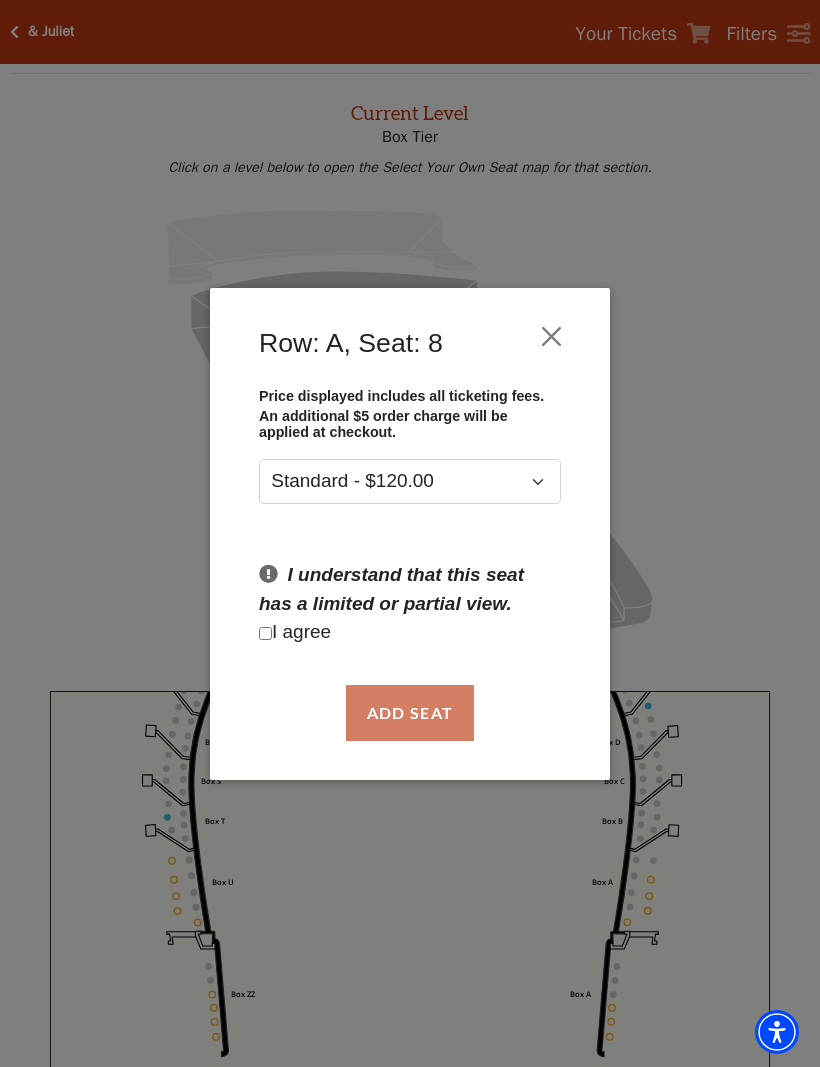 click at bounding box center [552, 336] 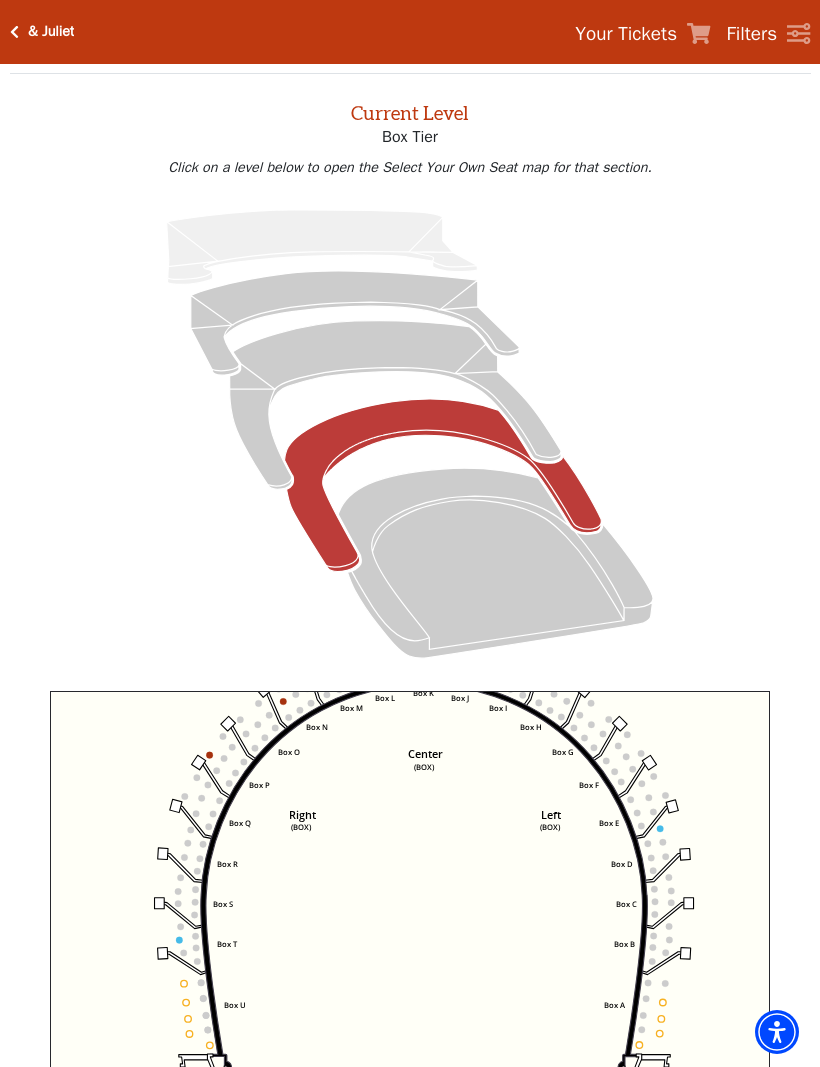 click 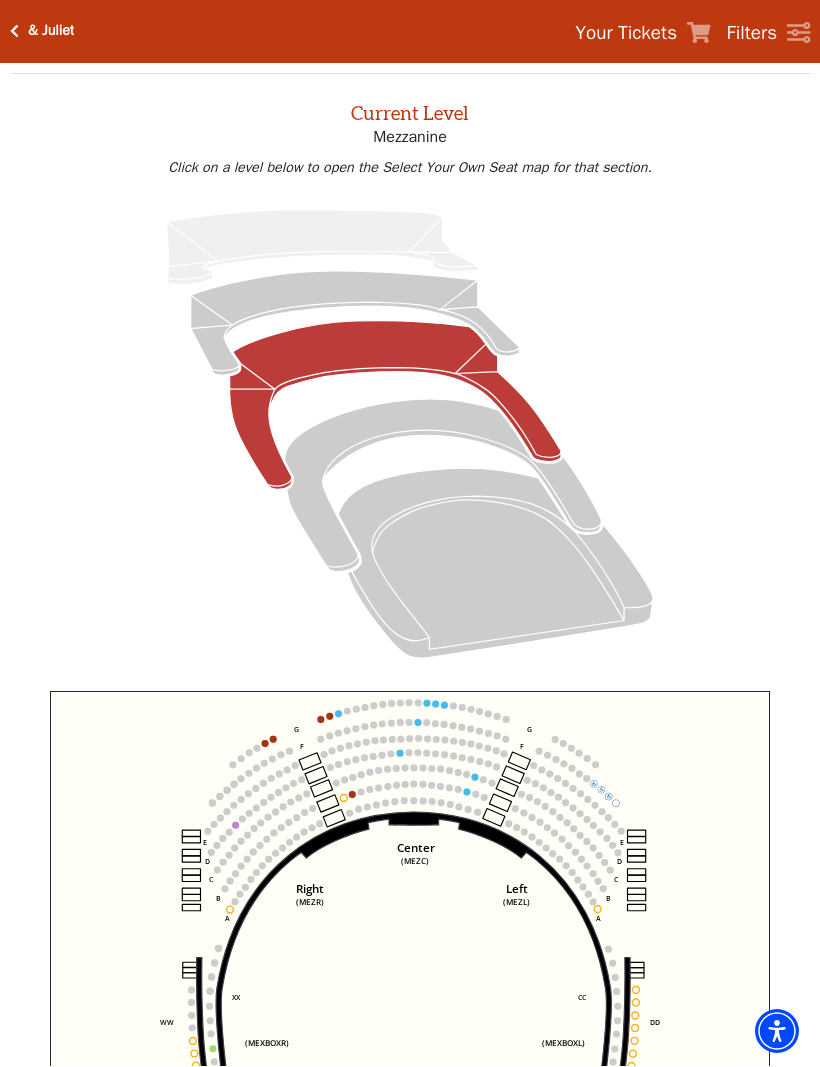 scroll, scrollTop: 76, scrollLeft: 0, axis: vertical 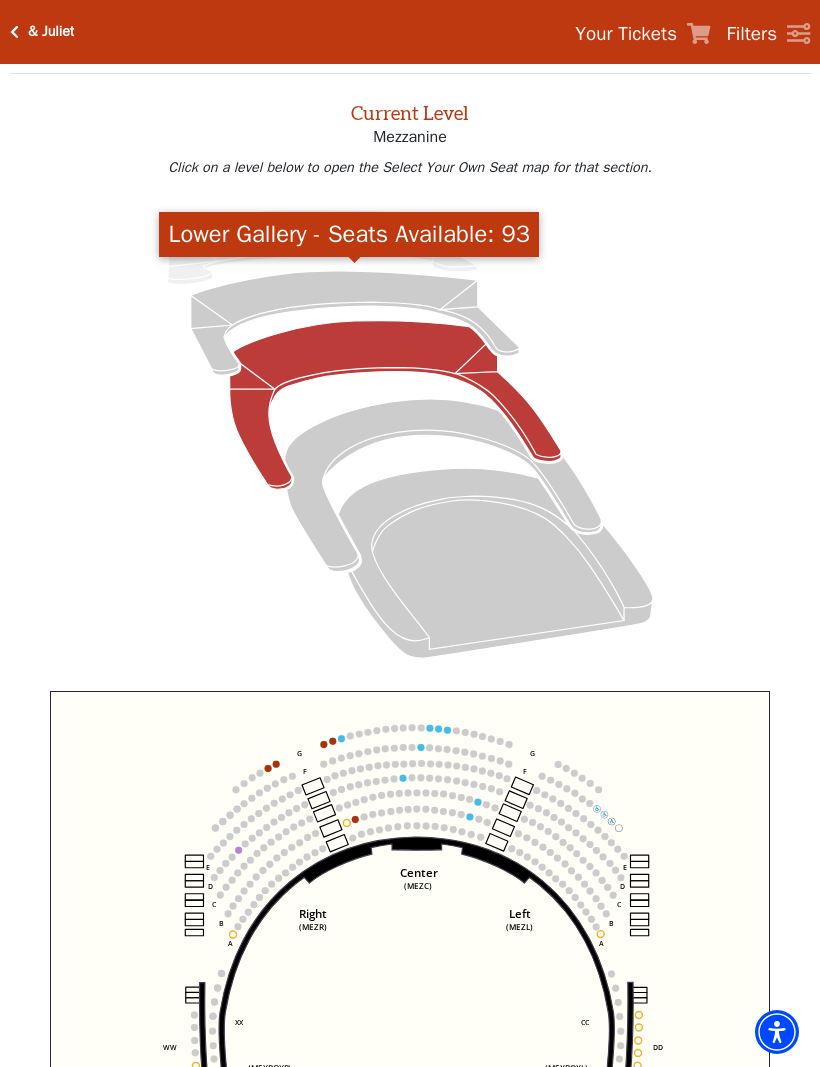click 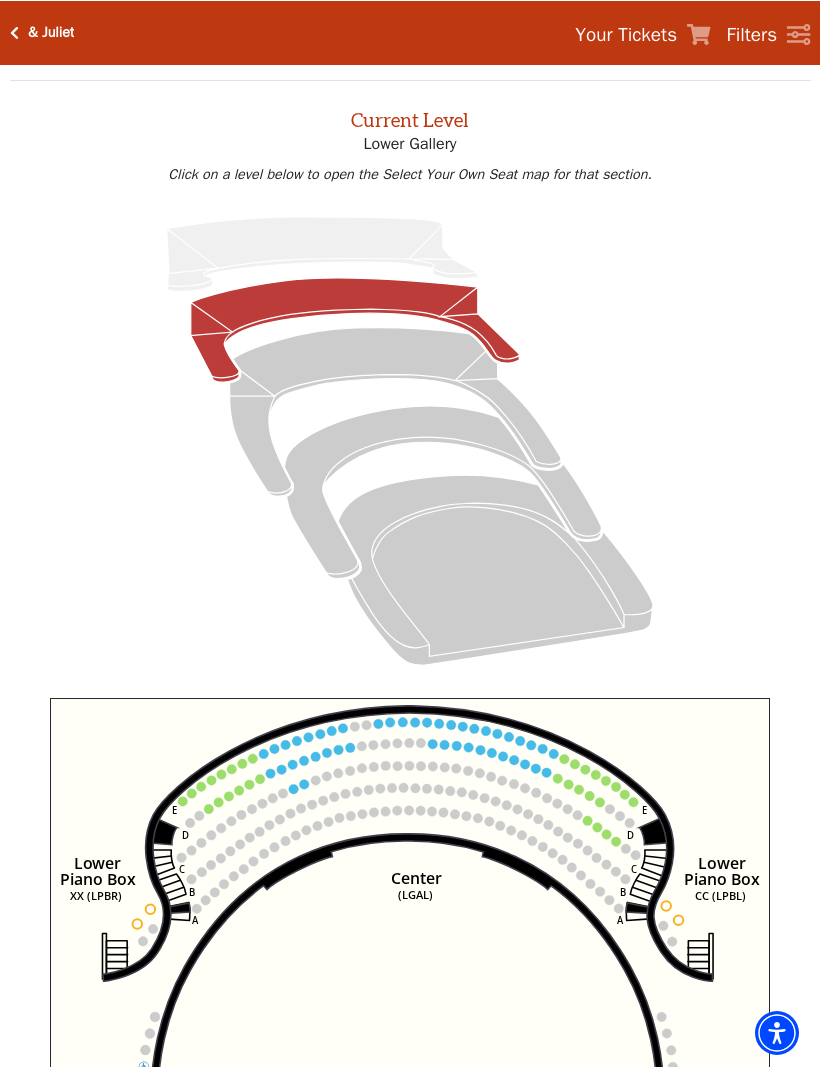 scroll, scrollTop: 69, scrollLeft: 0, axis: vertical 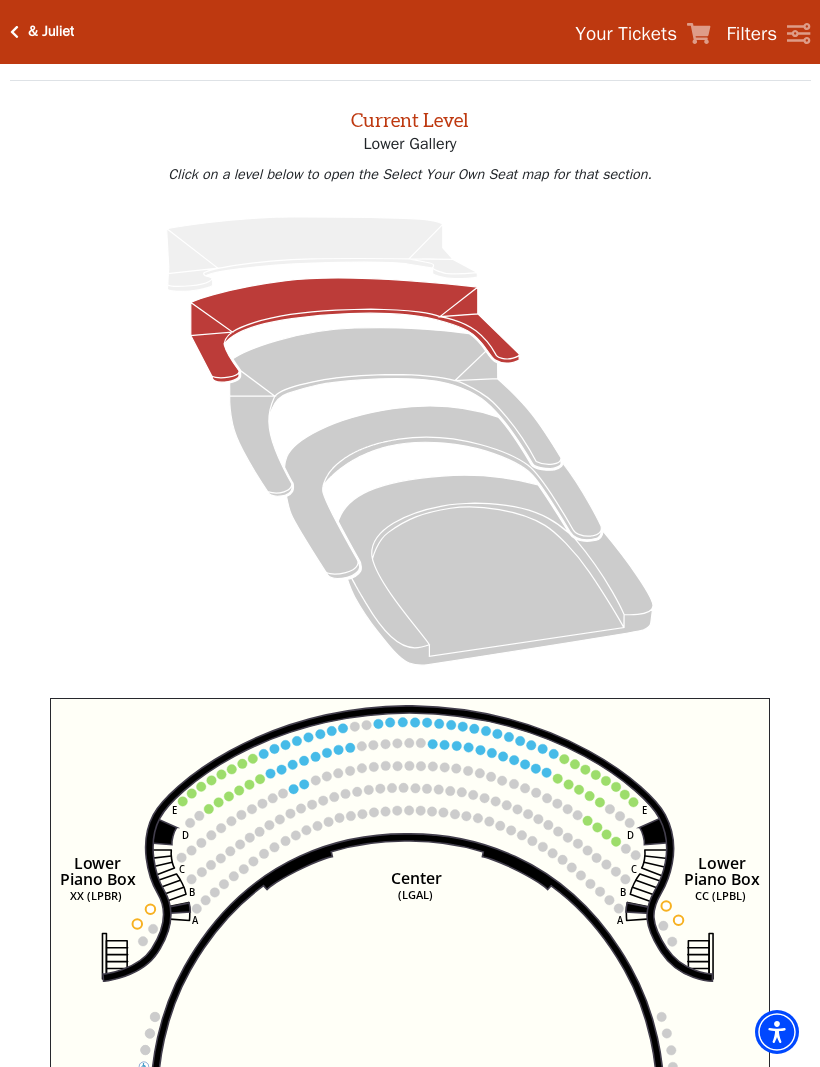 click 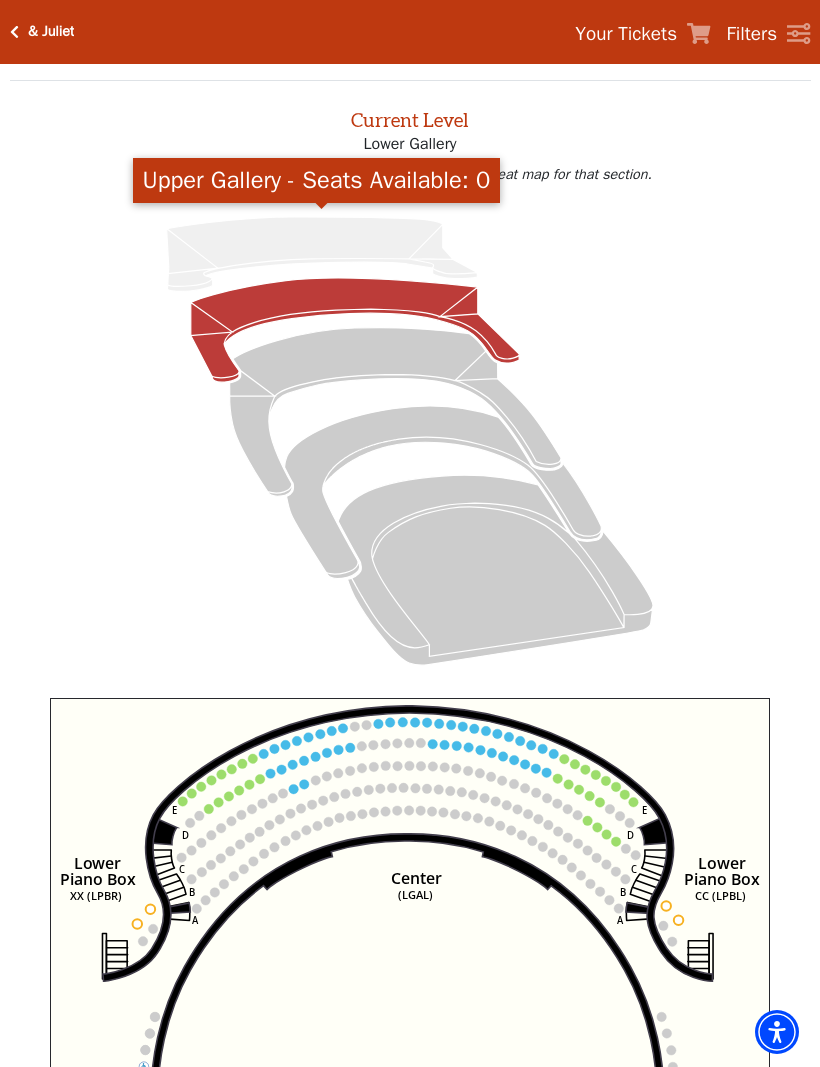 click 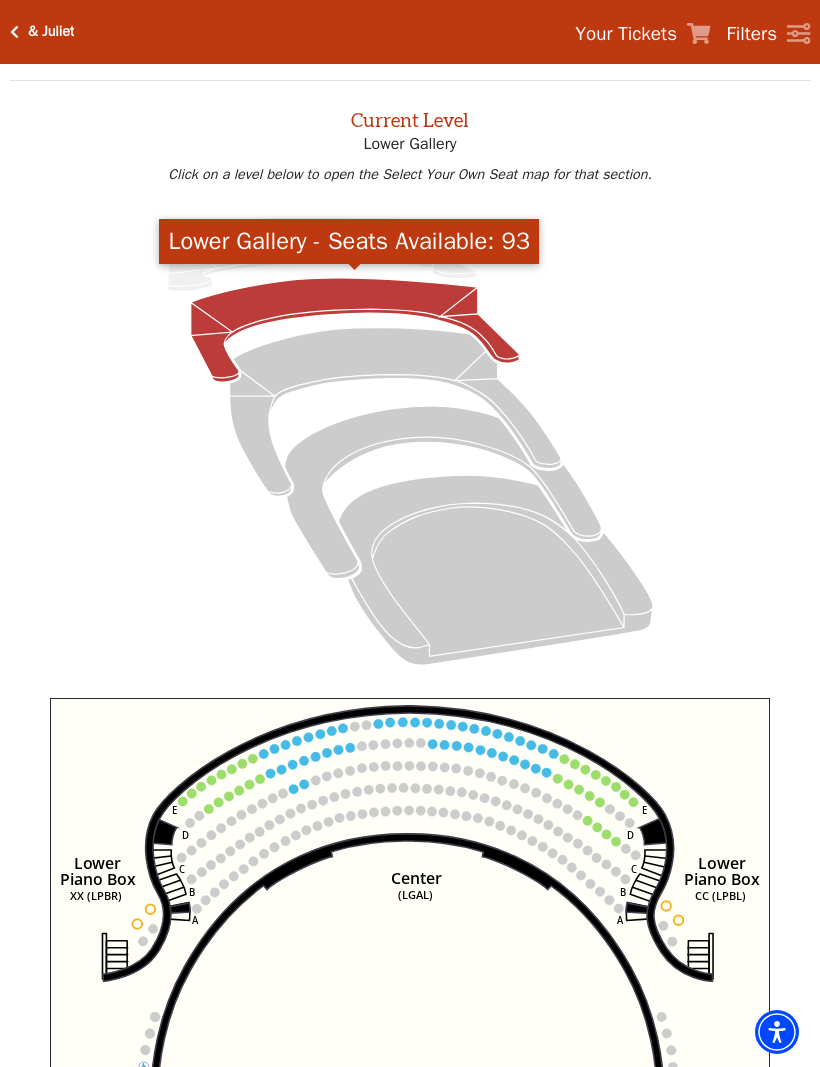 click 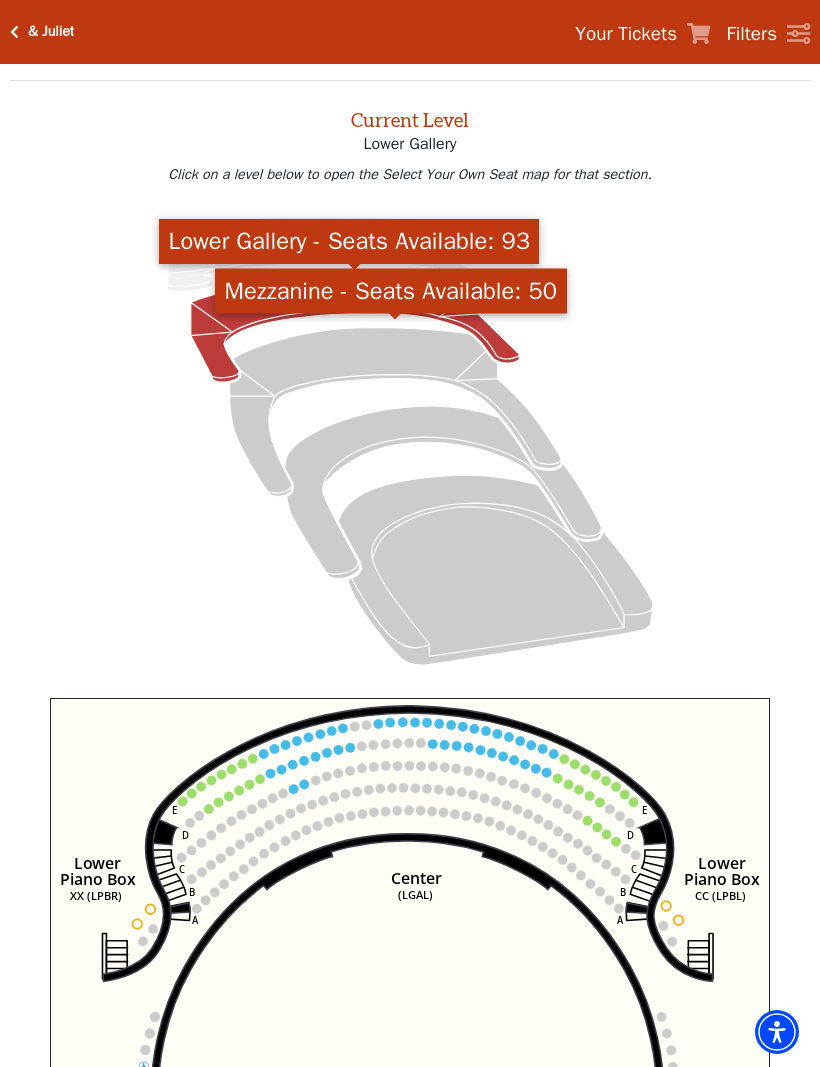 click 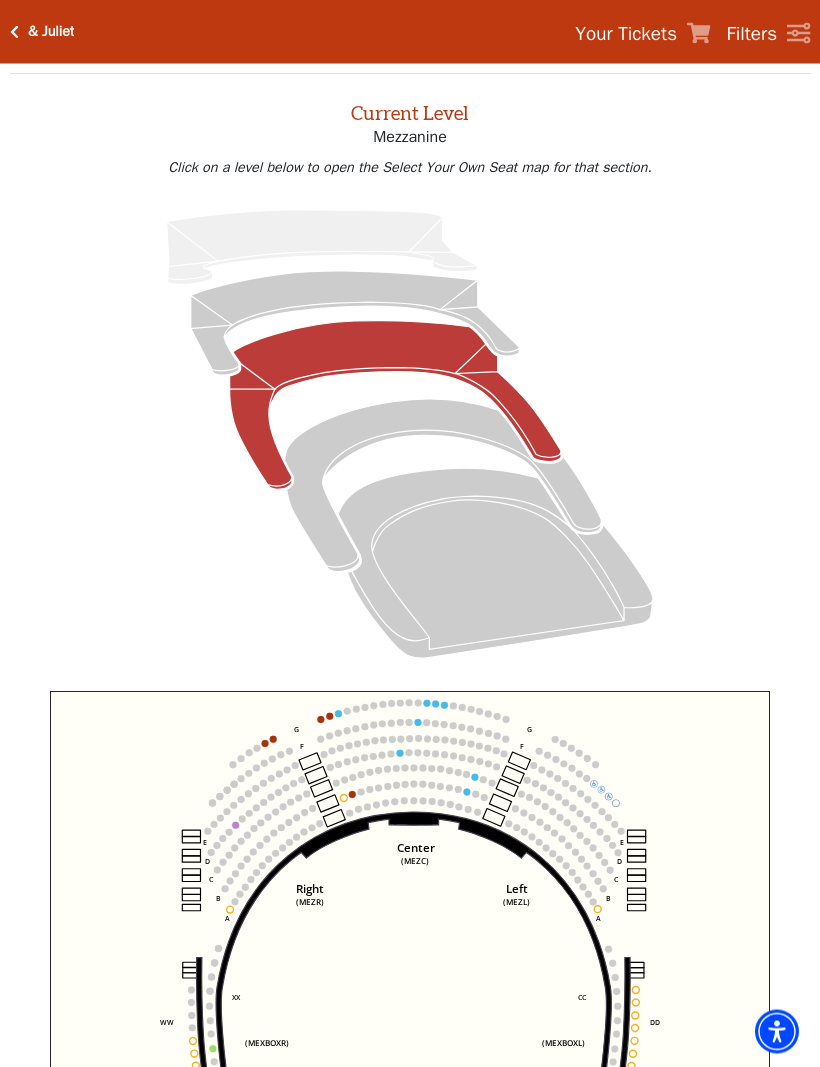 scroll, scrollTop: 76, scrollLeft: 0, axis: vertical 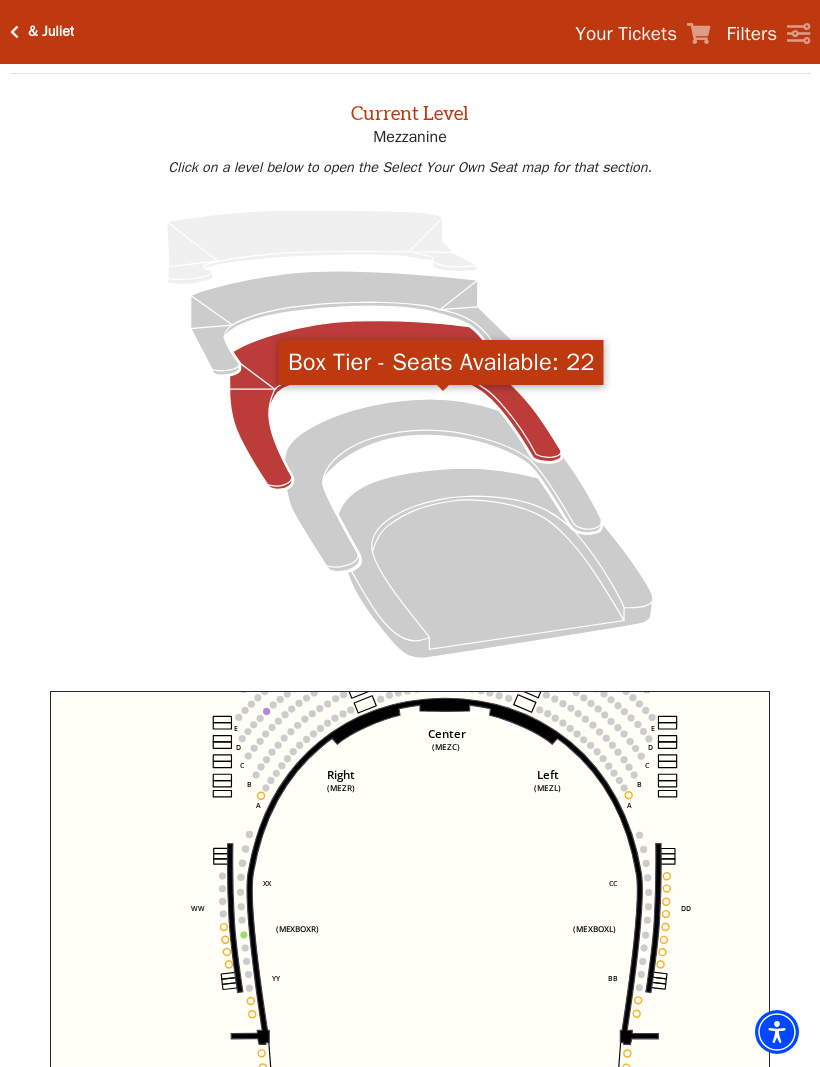 click 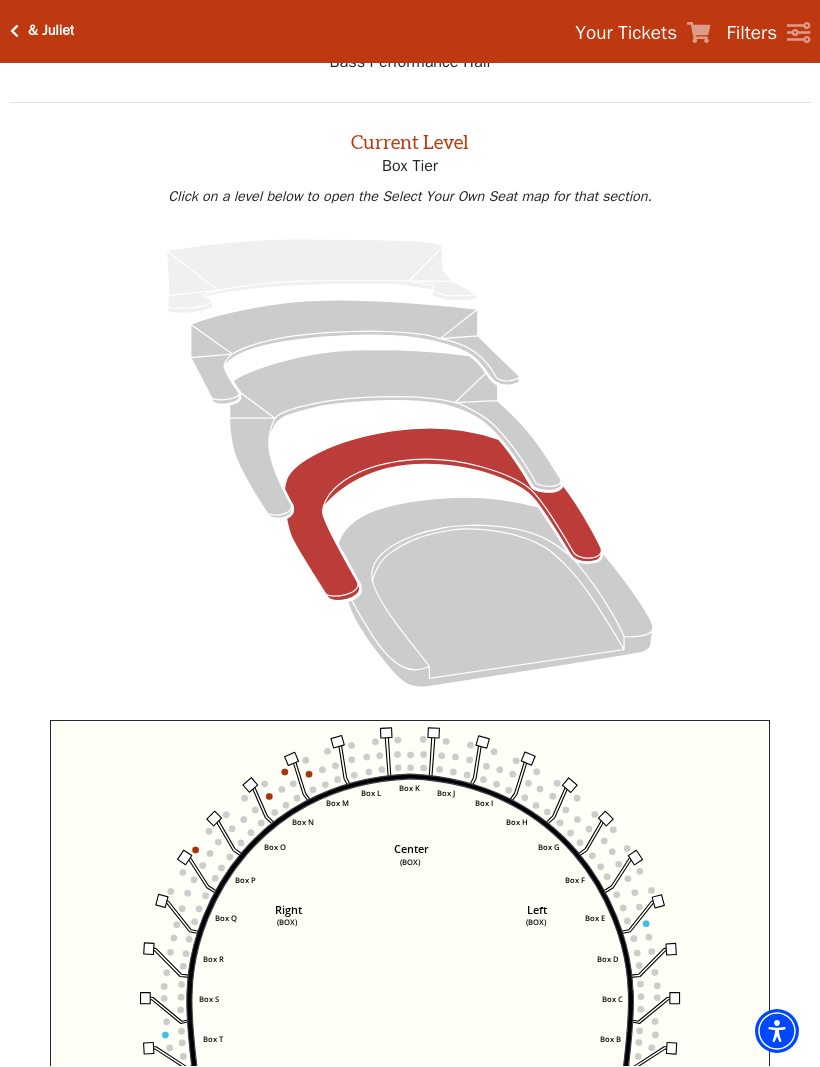 scroll, scrollTop: 76, scrollLeft: 0, axis: vertical 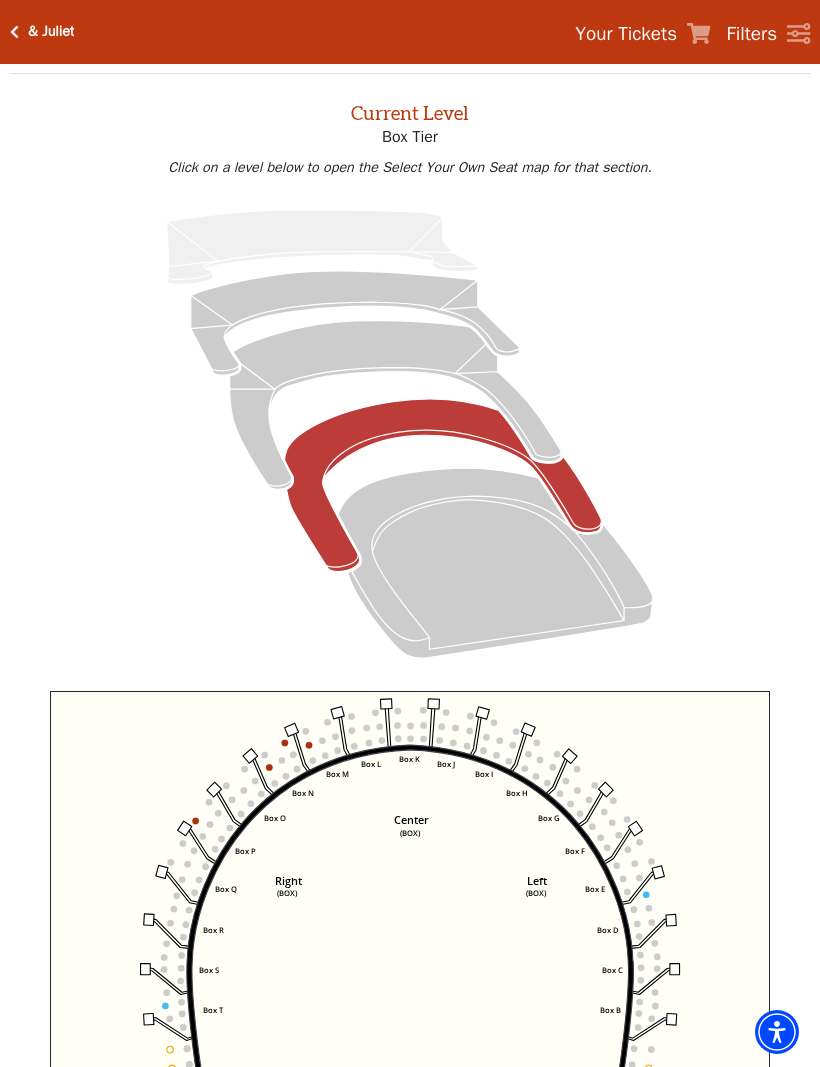 click 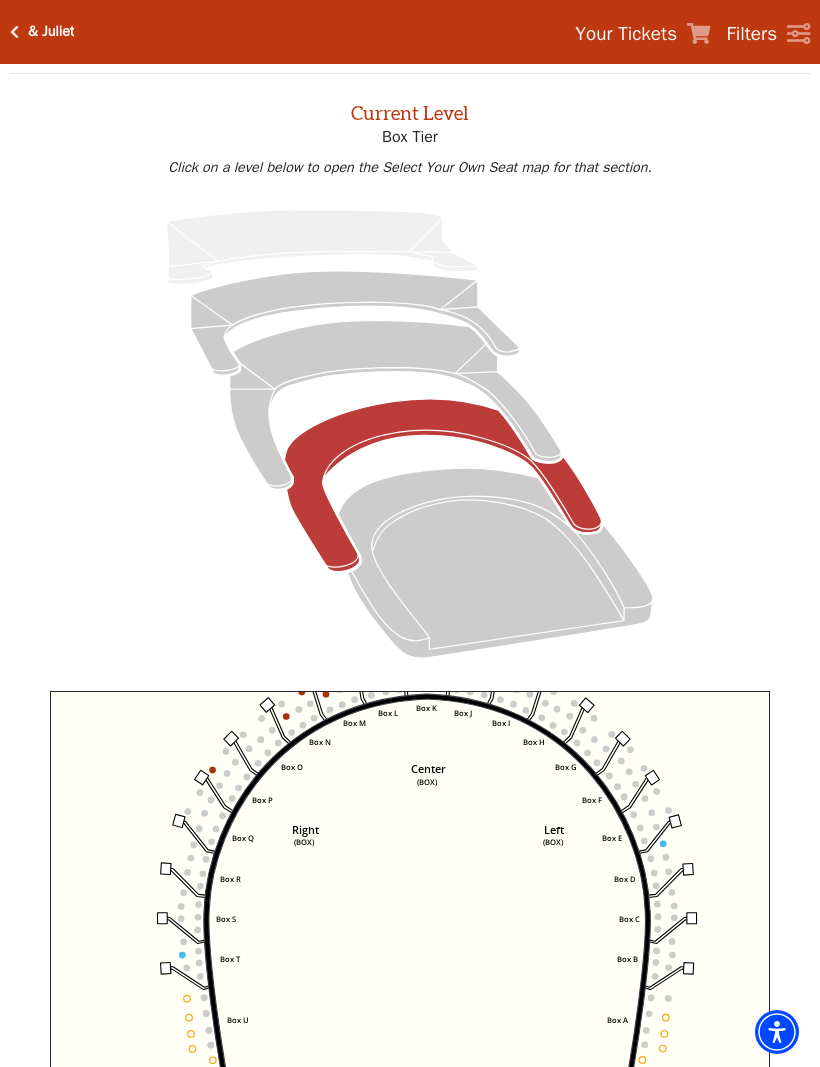 click 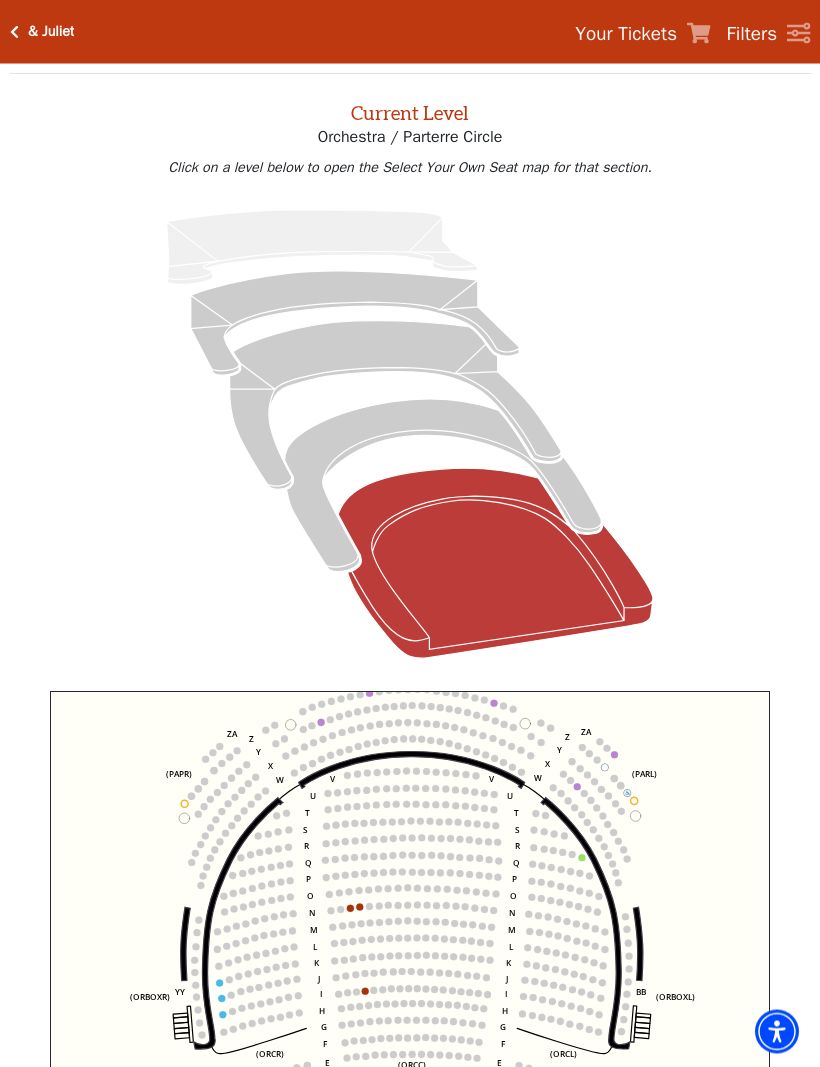 scroll, scrollTop: 76, scrollLeft: 0, axis: vertical 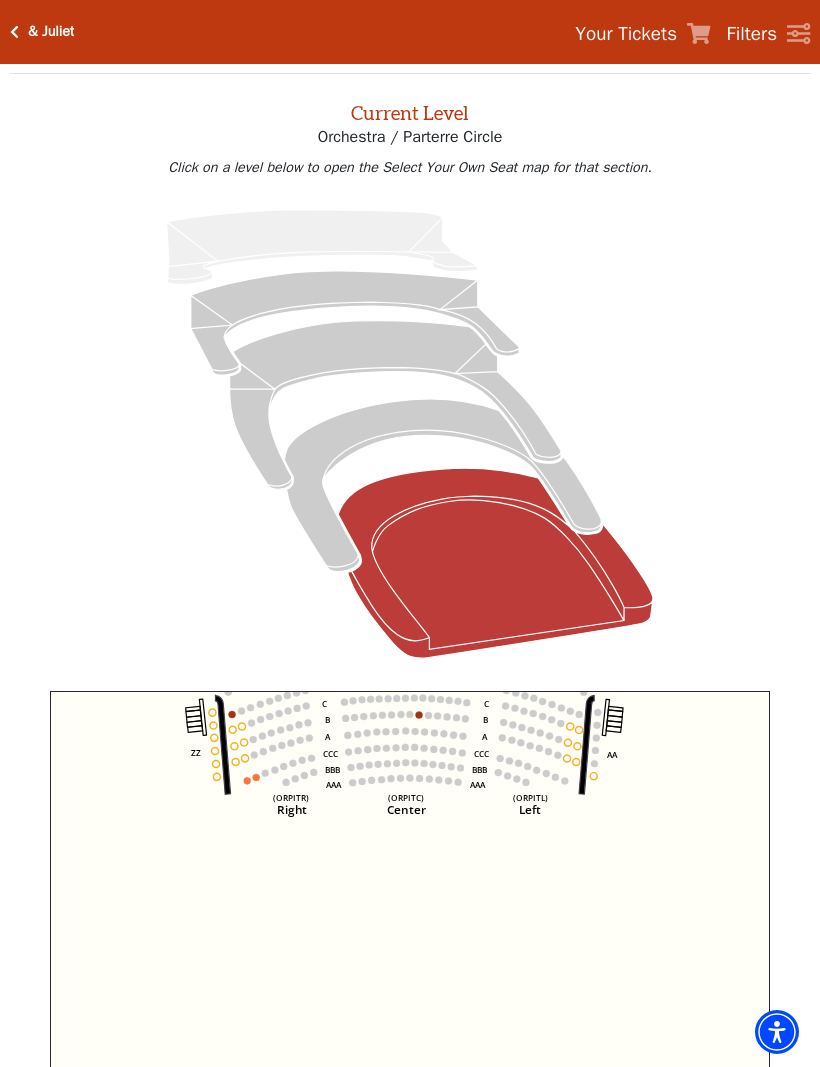click 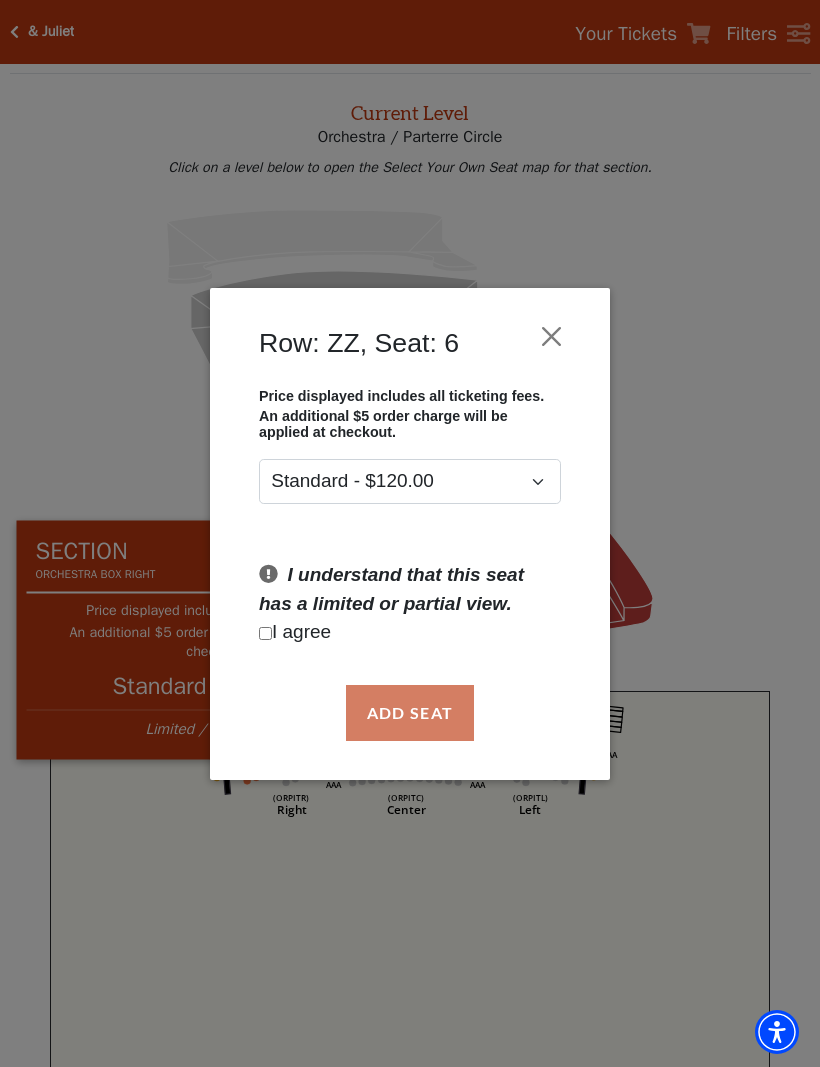 click on "Row: ZZ, Seat: 6
Price displayed includes all ticketing fees.
An additional $5 order charge will be applied at checkout.
Standard - $120.00    I understand that this seat has a limited or partial view.    I agree
Add Seat" at bounding box center [410, 534] 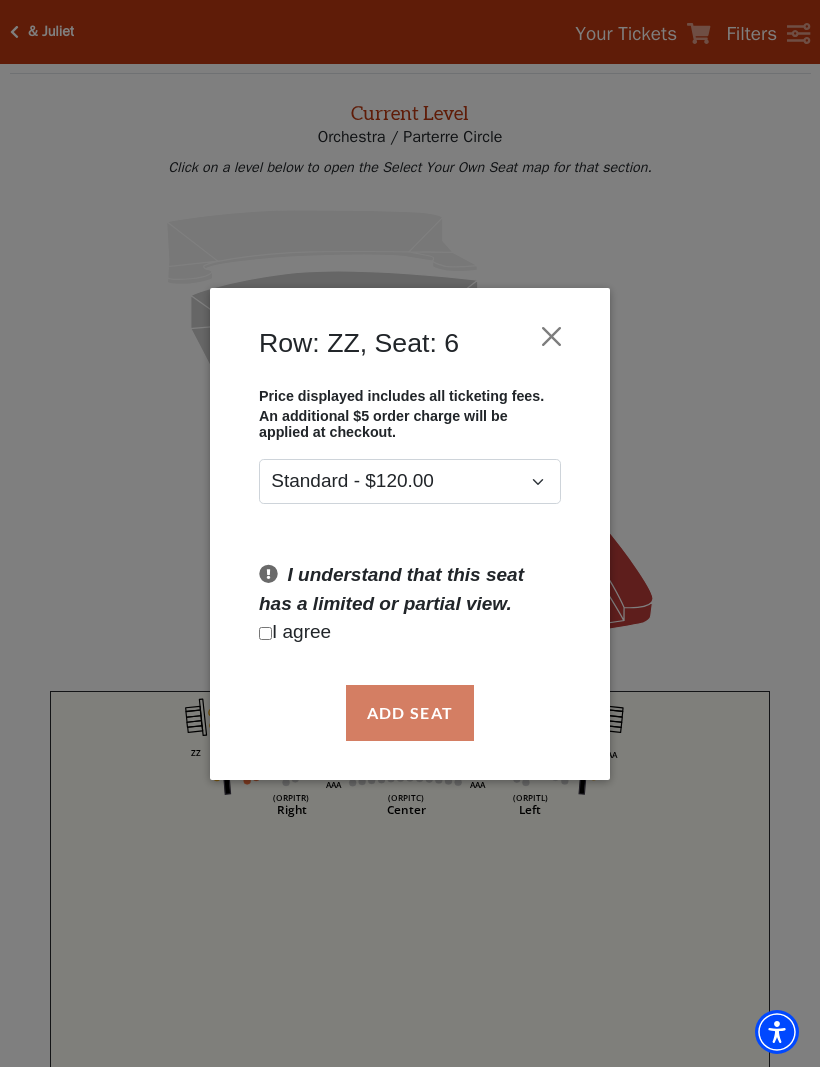 click at bounding box center (552, 336) 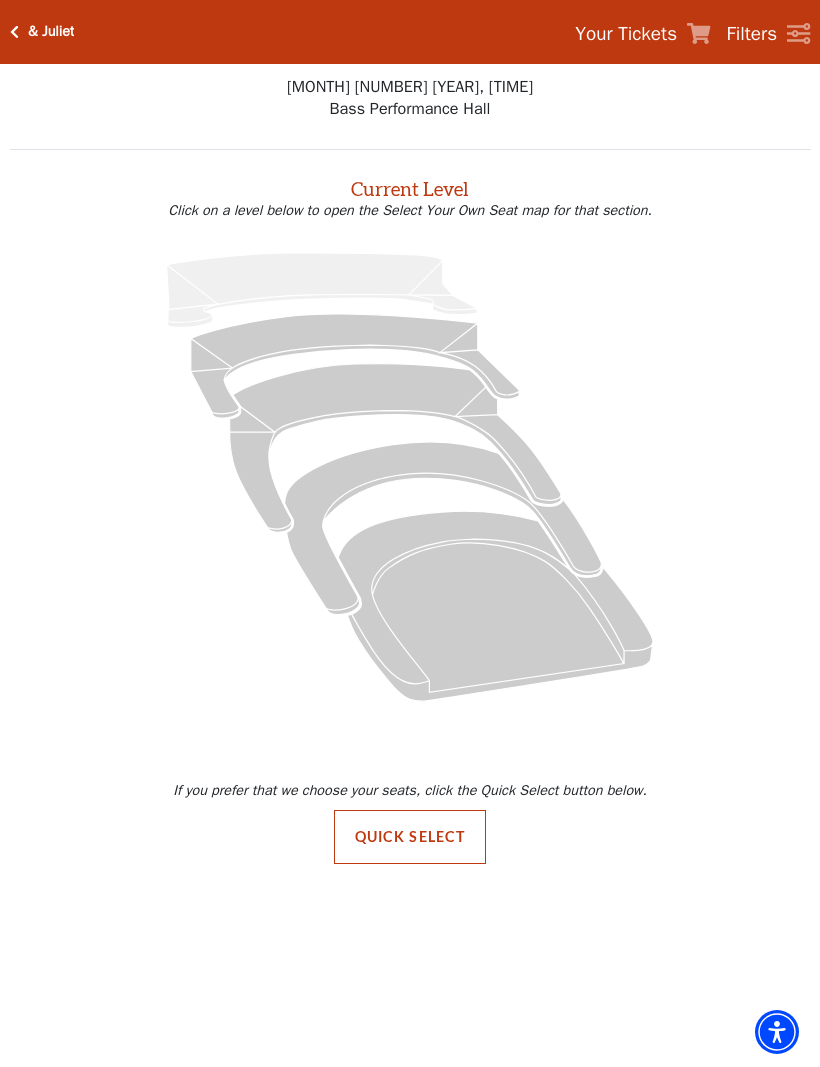 scroll, scrollTop: 0, scrollLeft: 0, axis: both 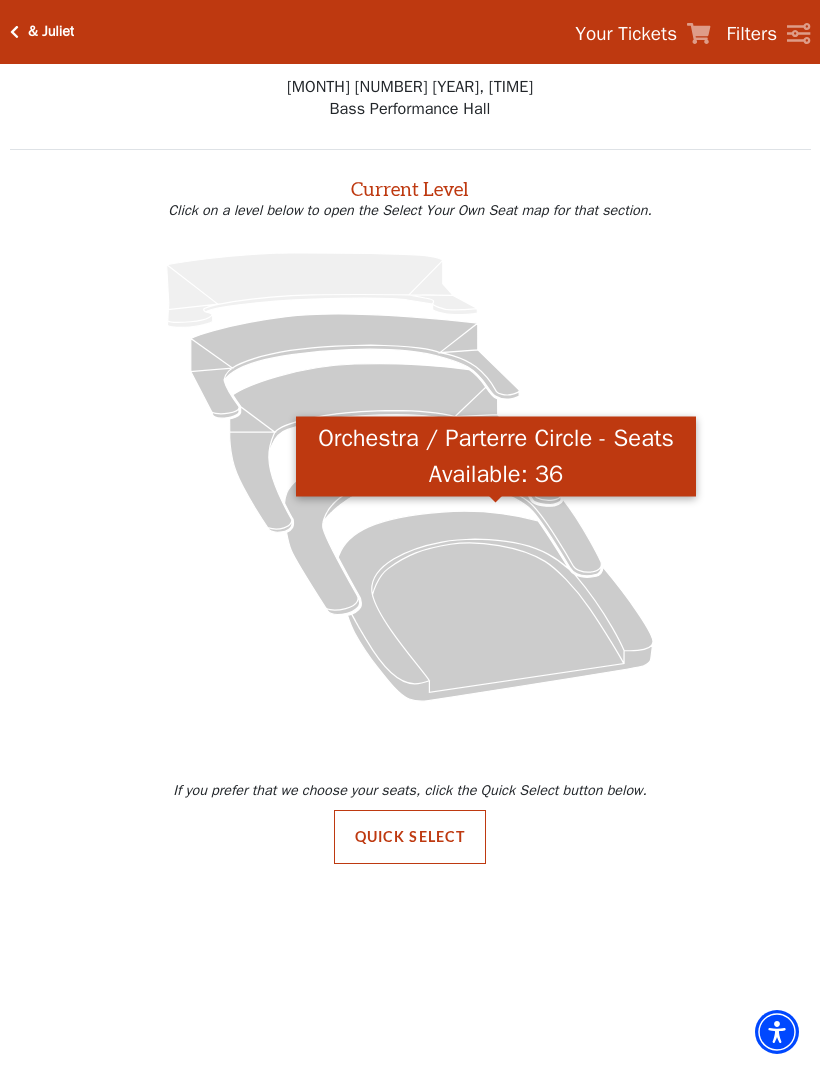 click 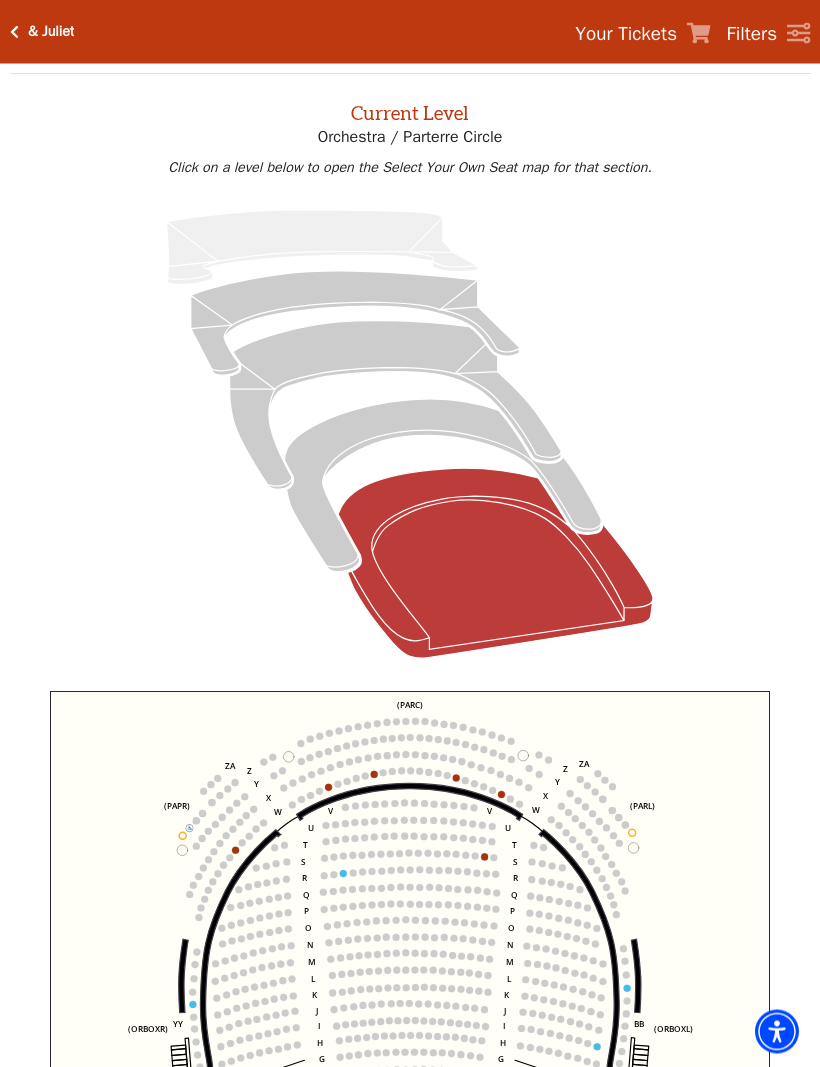scroll, scrollTop: 76, scrollLeft: 0, axis: vertical 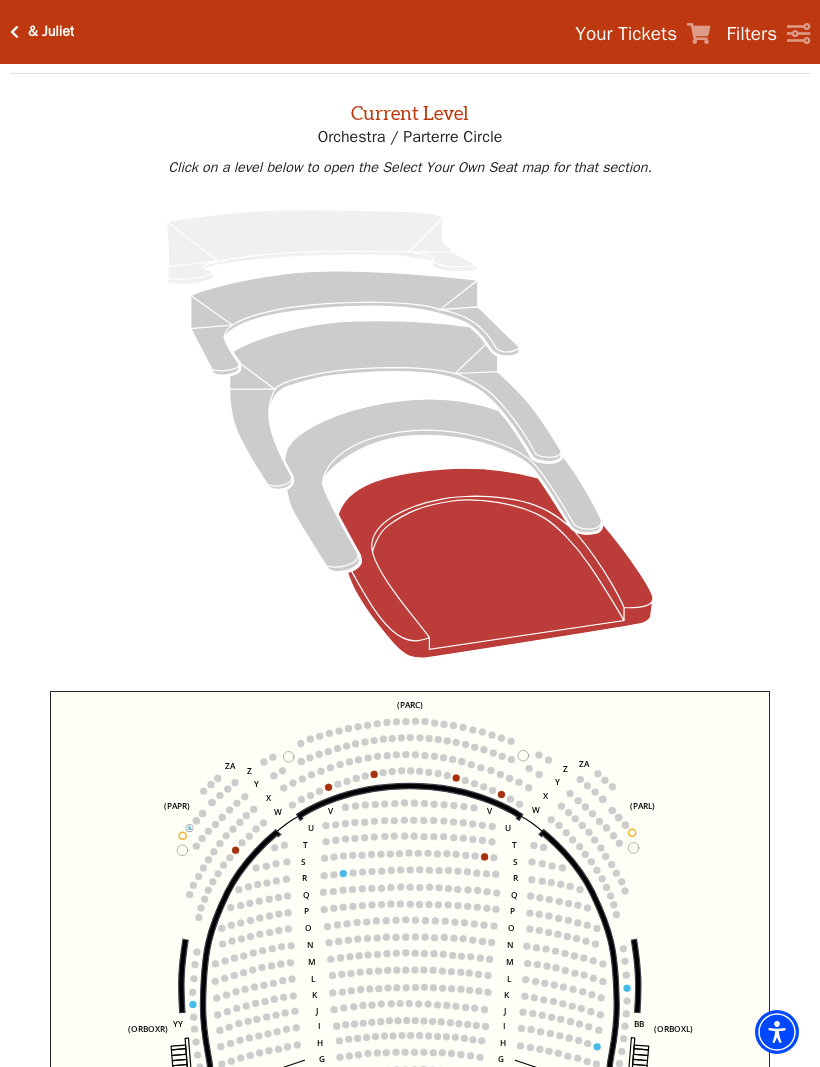 click 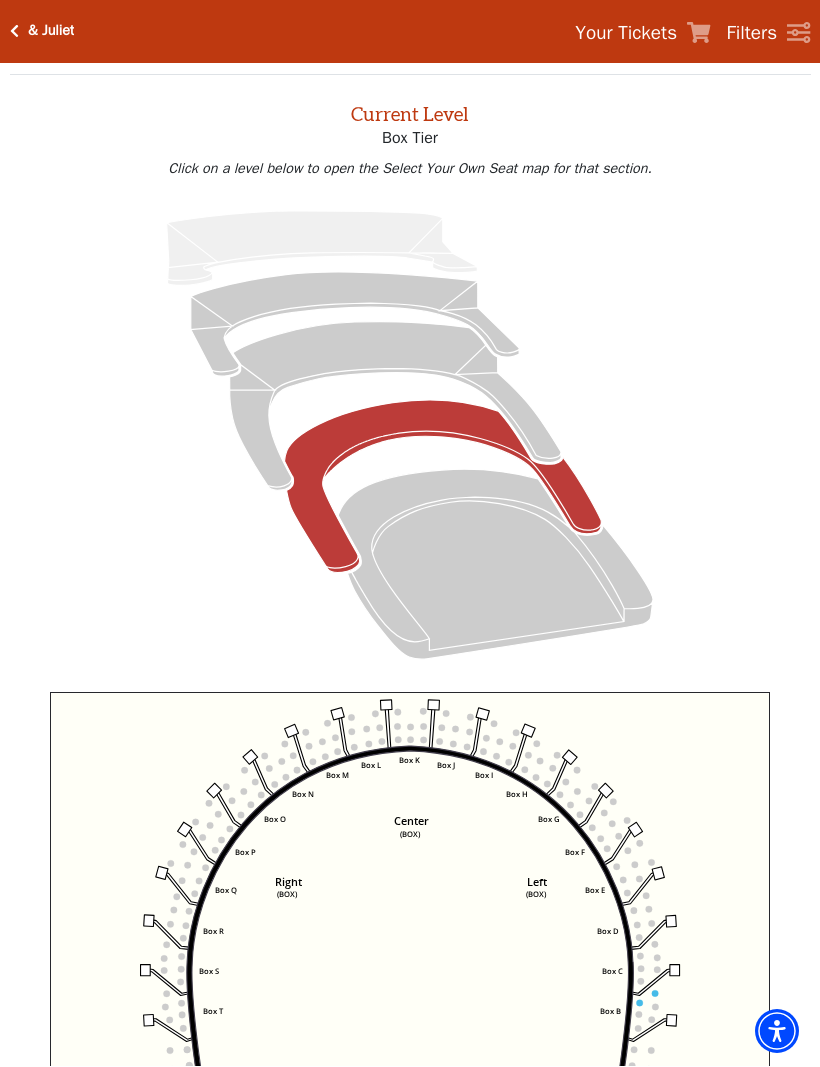 scroll, scrollTop: 76, scrollLeft: 0, axis: vertical 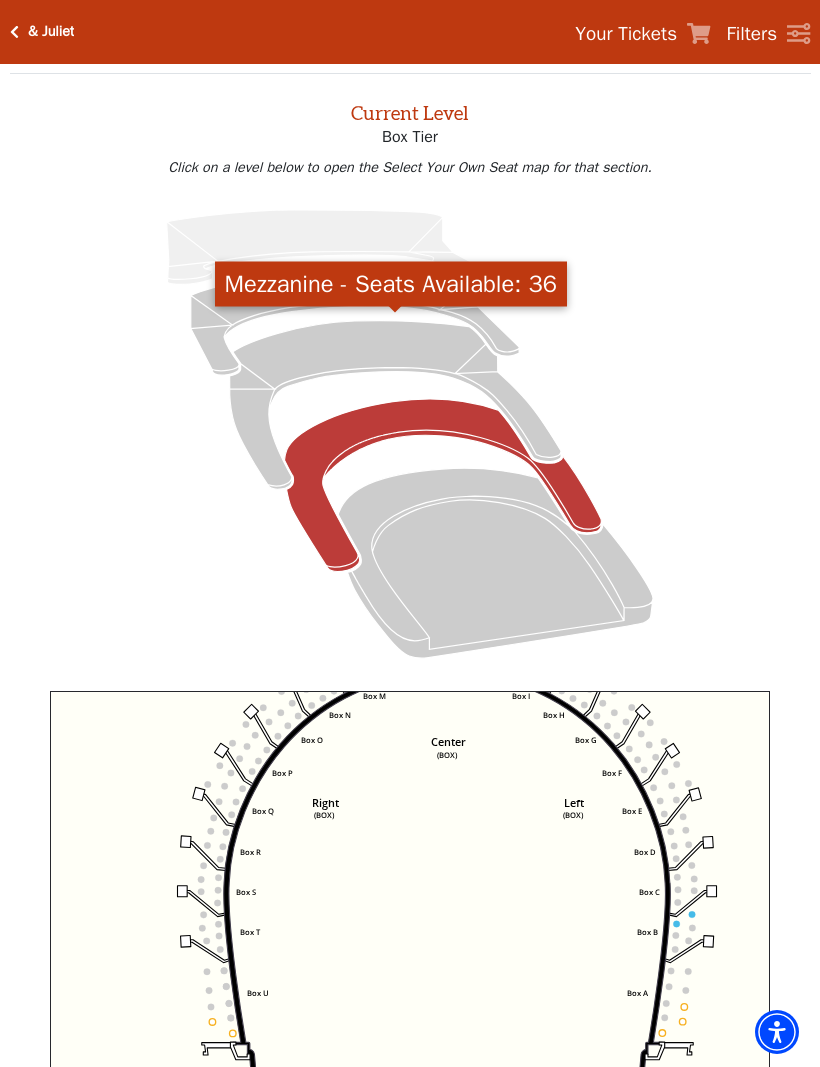 click 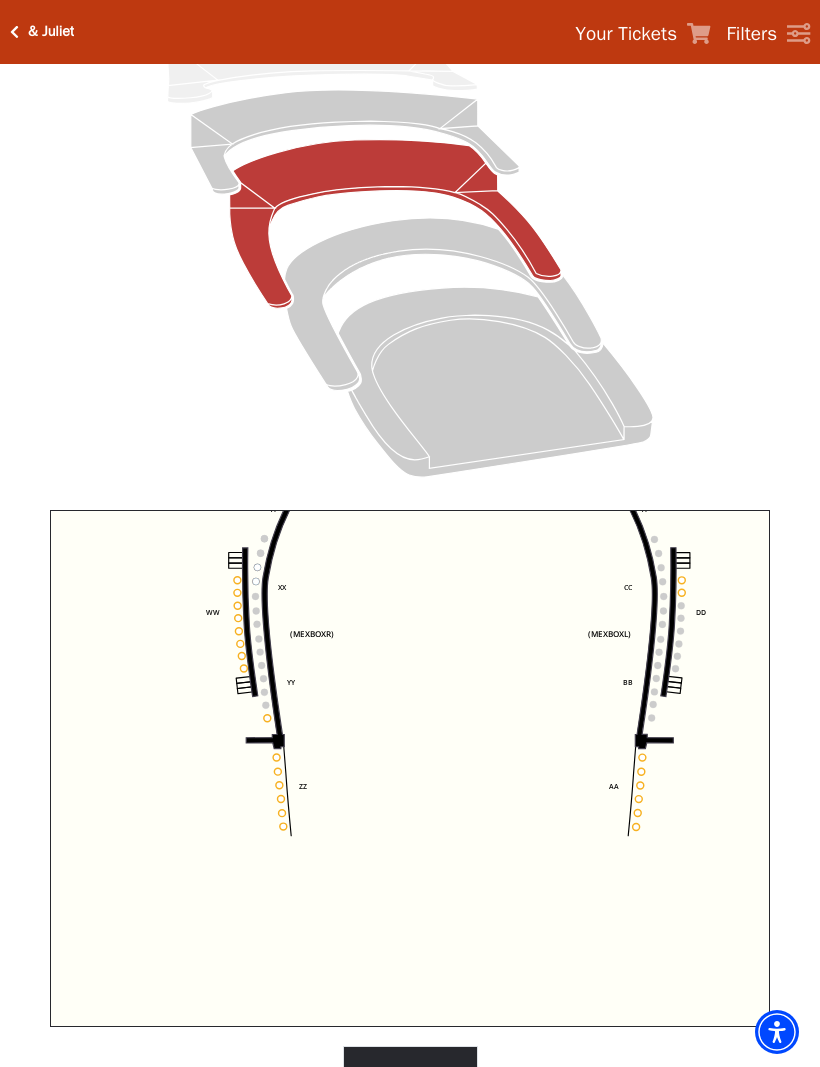 scroll, scrollTop: 139, scrollLeft: 0, axis: vertical 